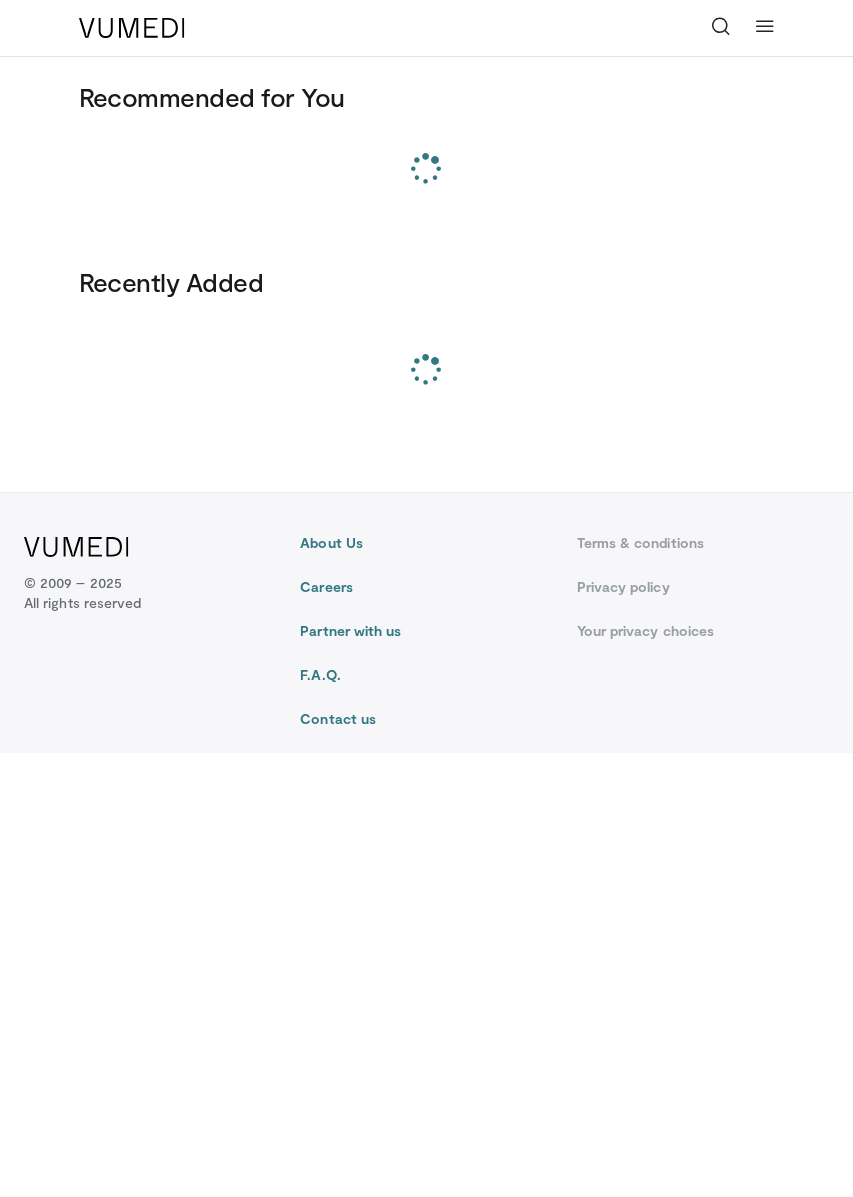 scroll, scrollTop: 0, scrollLeft: 0, axis: both 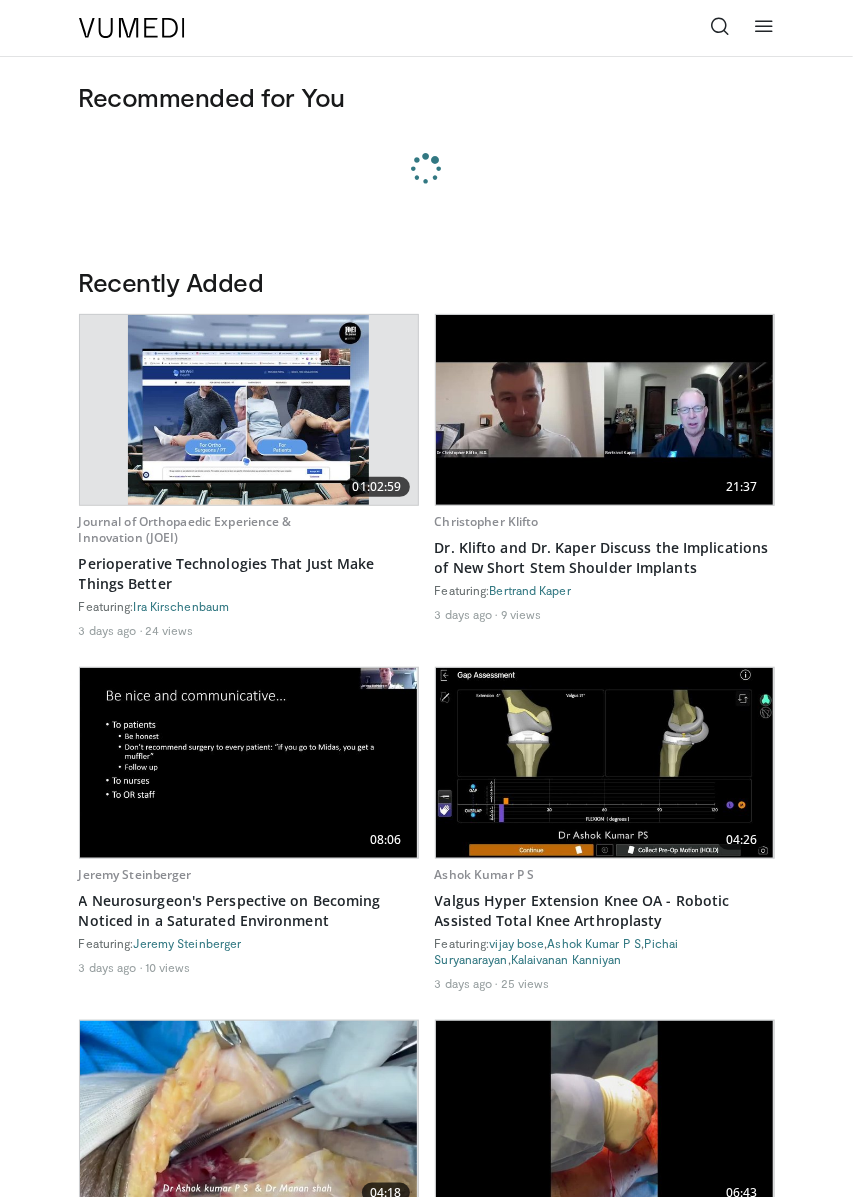 click at bounding box center [765, 28] 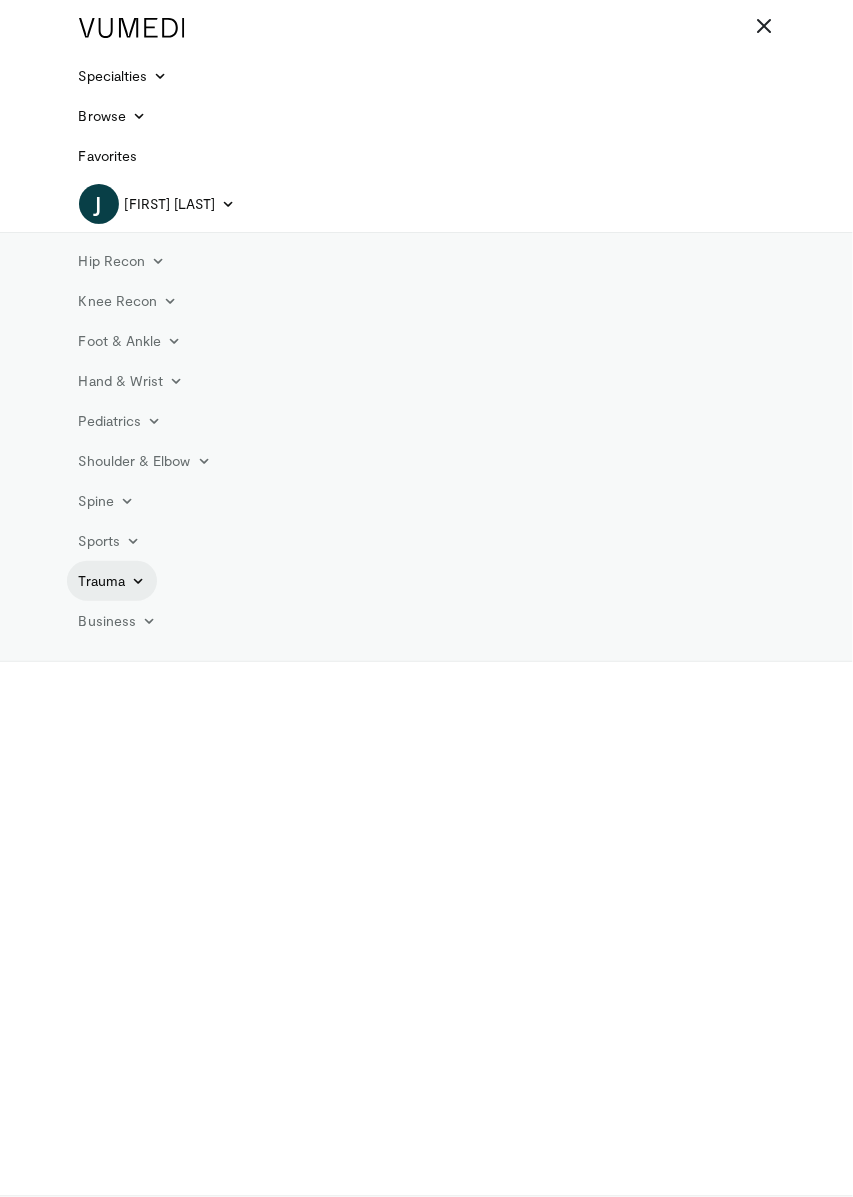 click on "Trauma" at bounding box center (112, 581) 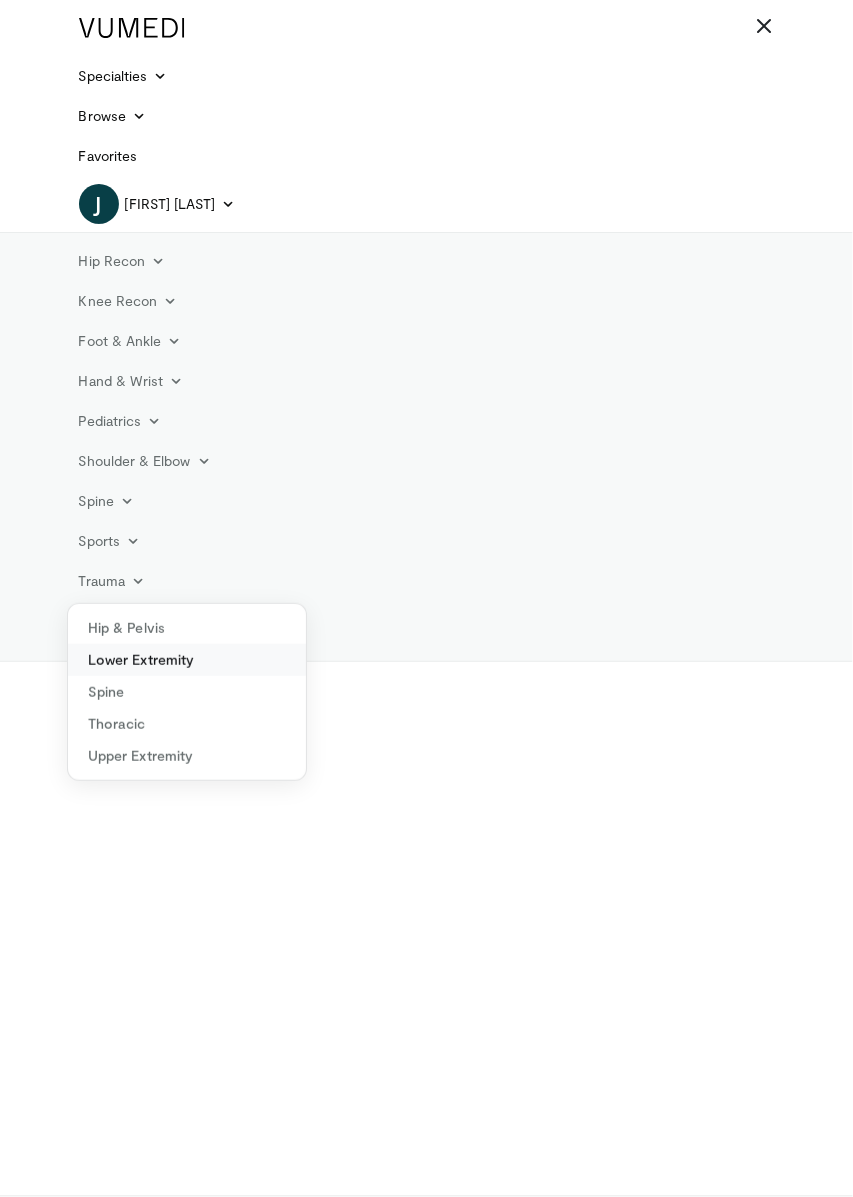click on "Lower Extremity" at bounding box center [187, 660] 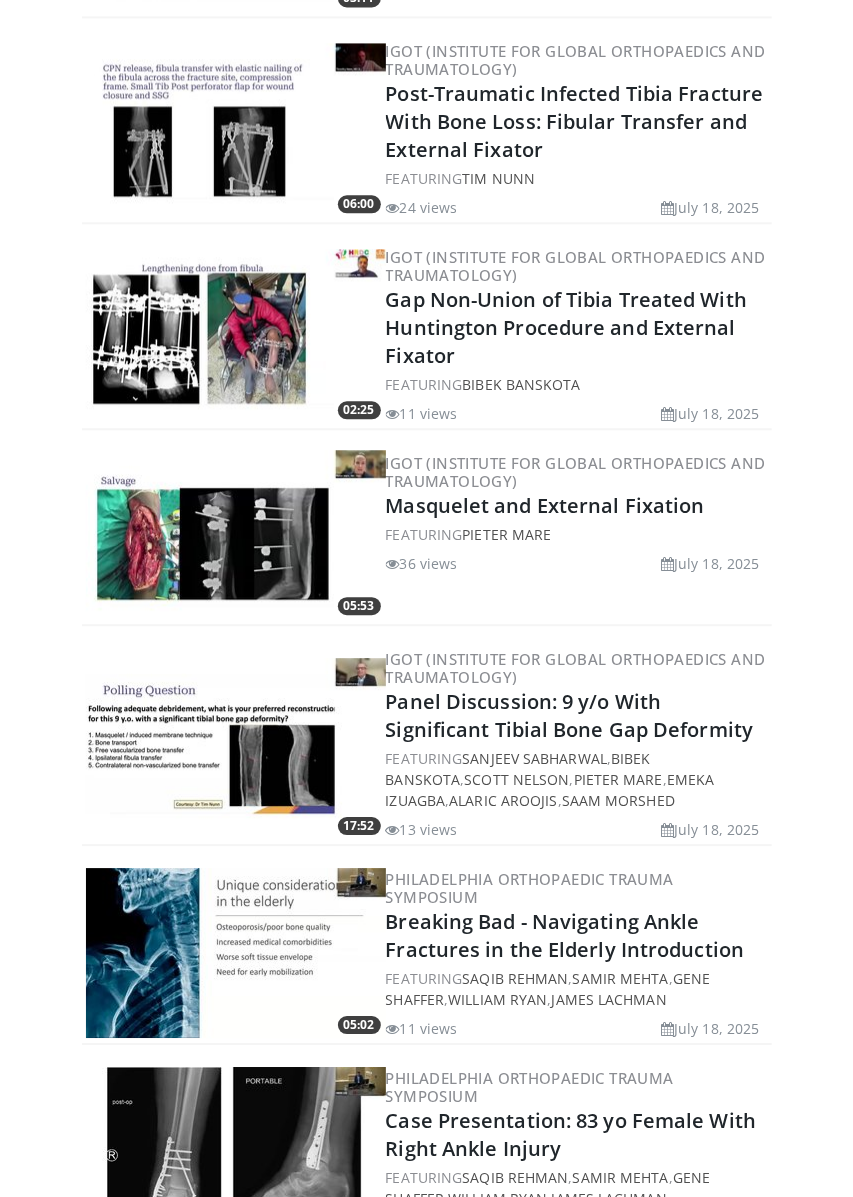 scroll, scrollTop: 4007, scrollLeft: 0, axis: vertical 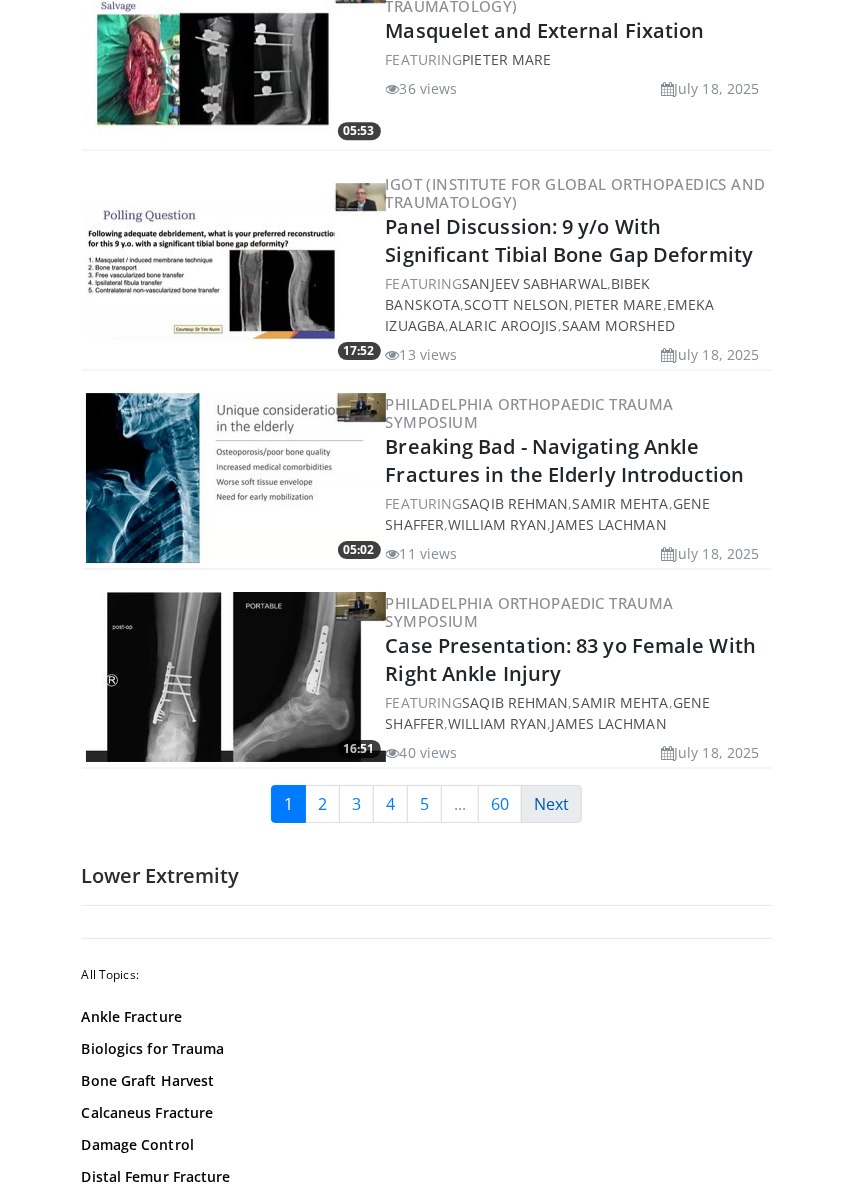 click on "Next" at bounding box center [551, 804] 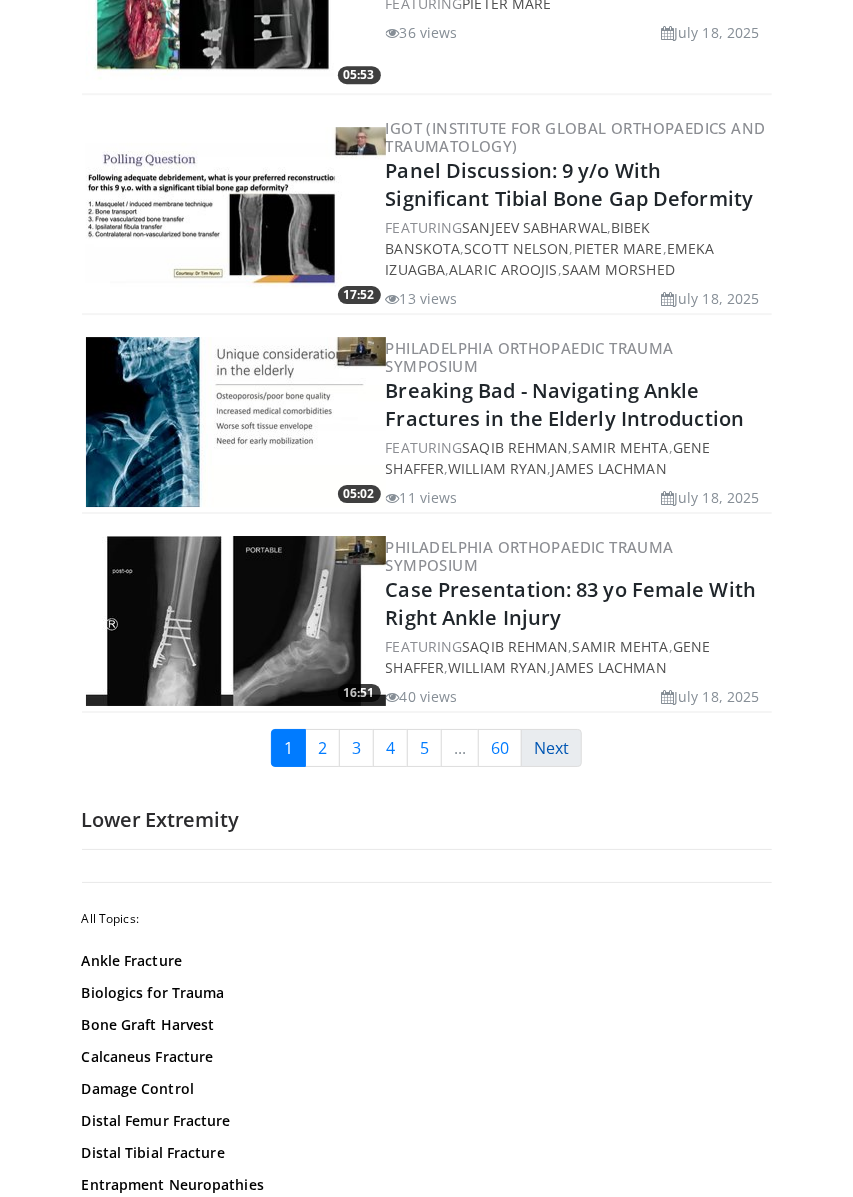 scroll, scrollTop: 4576, scrollLeft: 0, axis: vertical 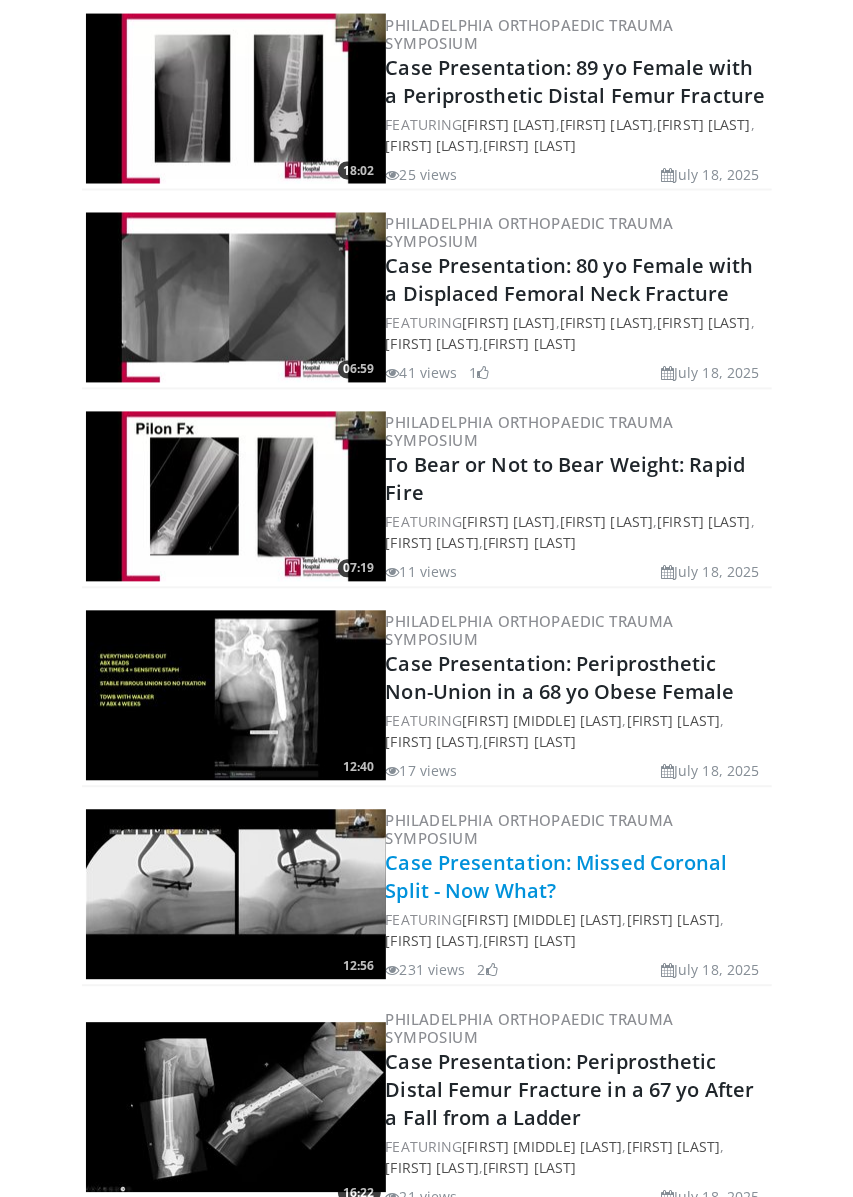 click on "Case Presentation: Missed Coronal Split - Now What?" at bounding box center [557, 877] 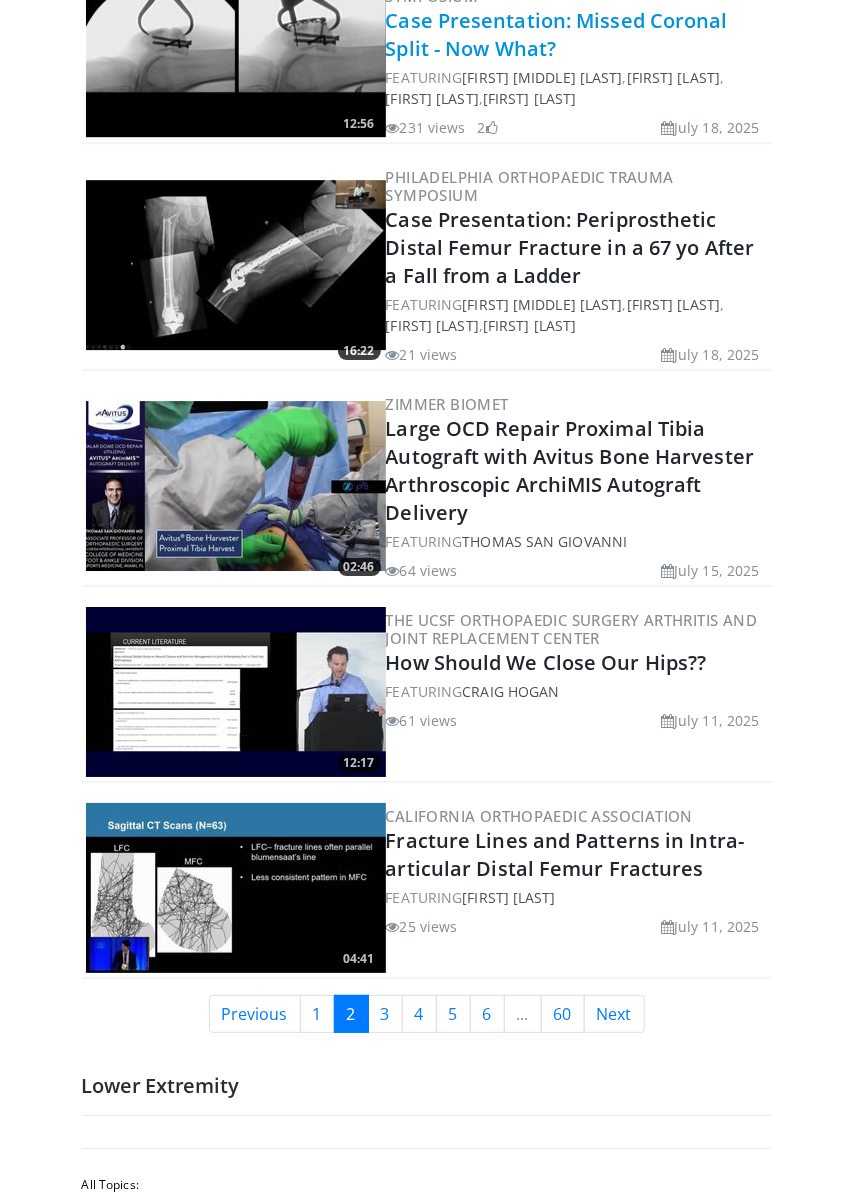 scroll, scrollTop: 4497, scrollLeft: 0, axis: vertical 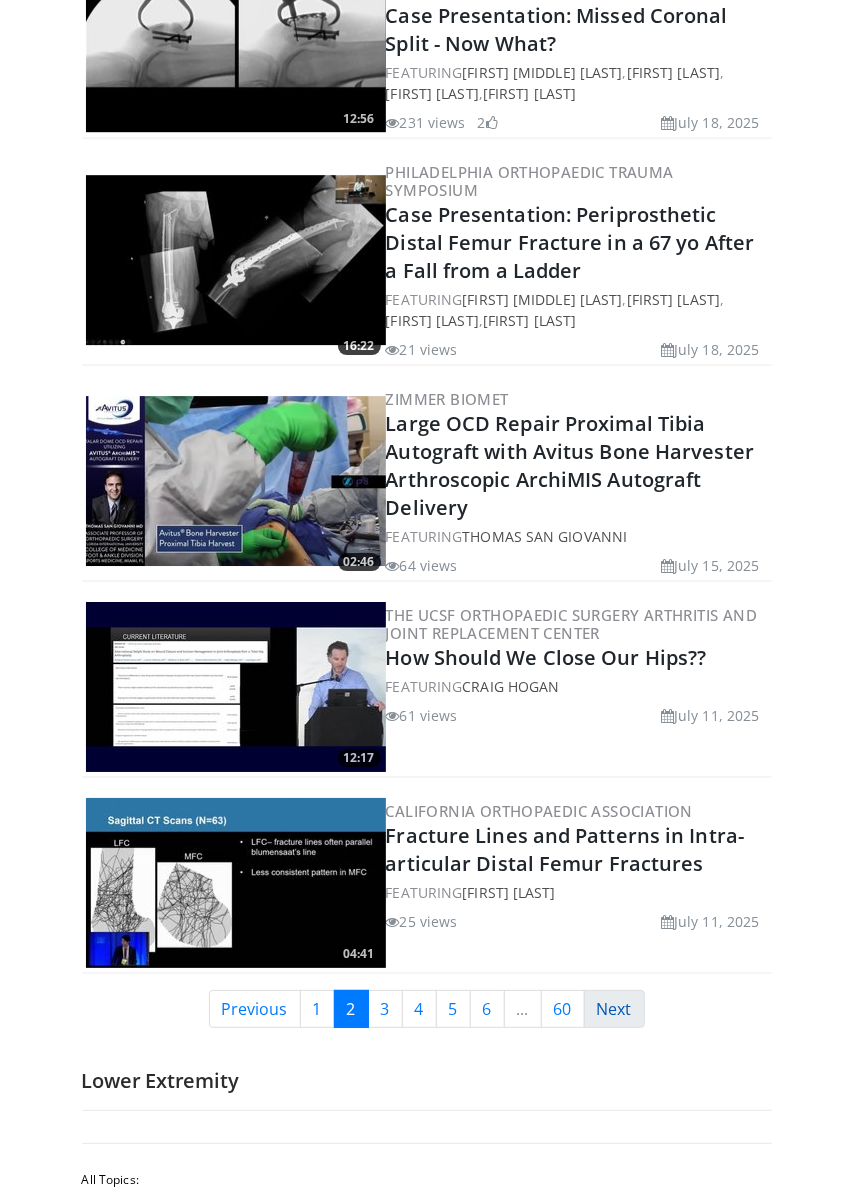 click on "Next" at bounding box center (614, 1009) 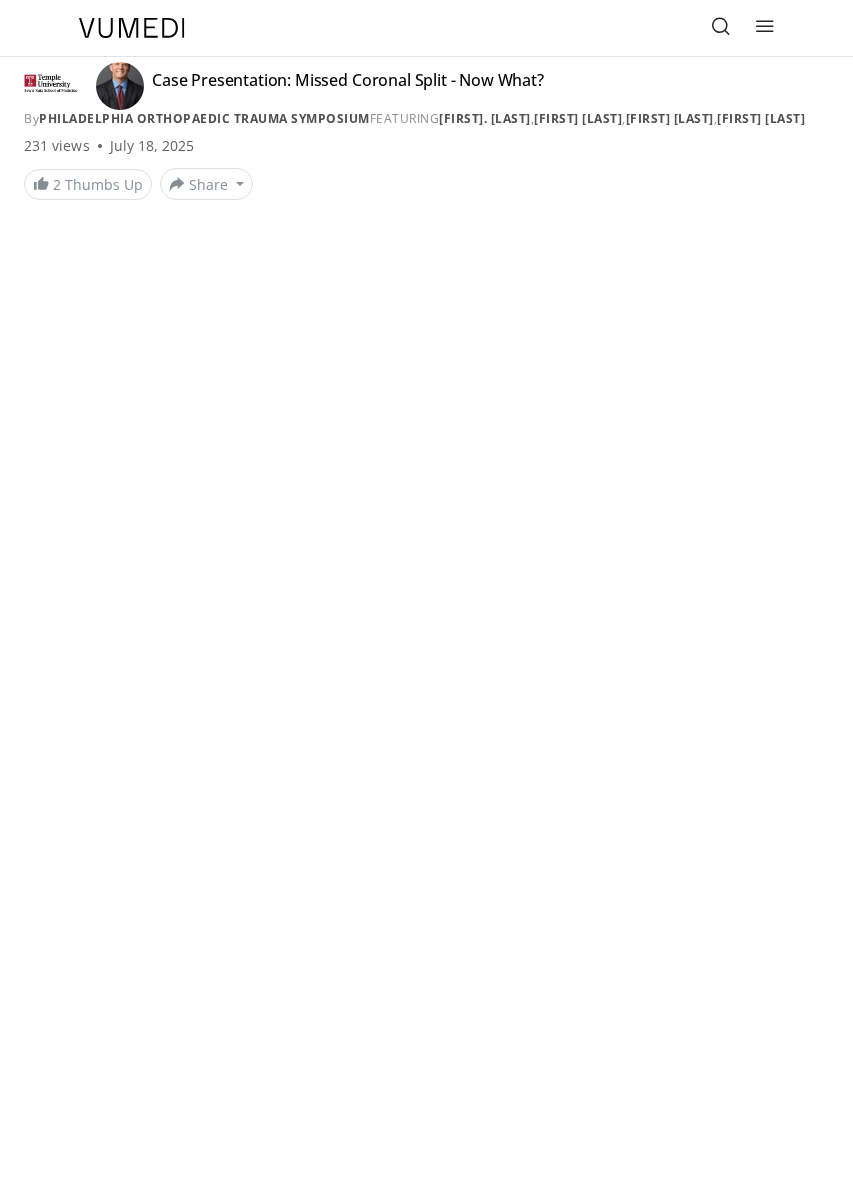 scroll, scrollTop: 0, scrollLeft: 0, axis: both 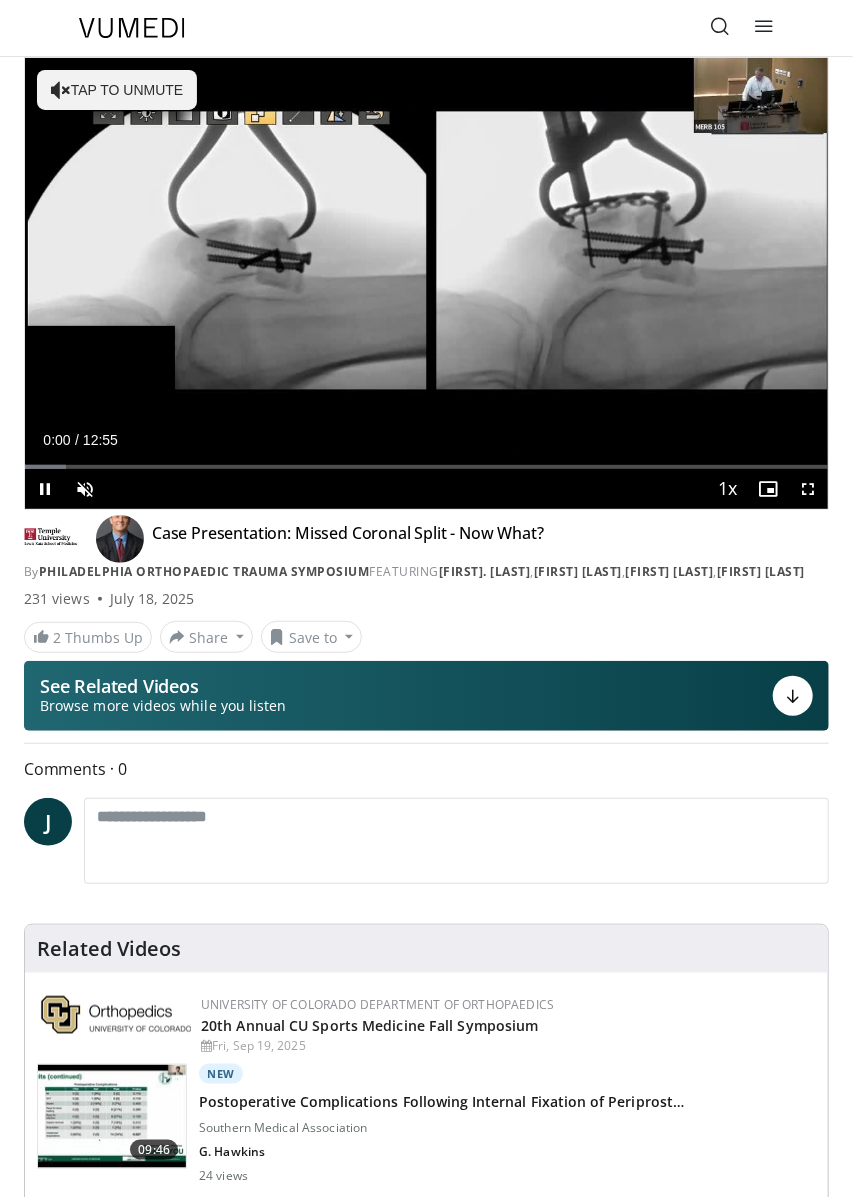click on "Loaded :  5.12% 00:00" at bounding box center (426, 467) 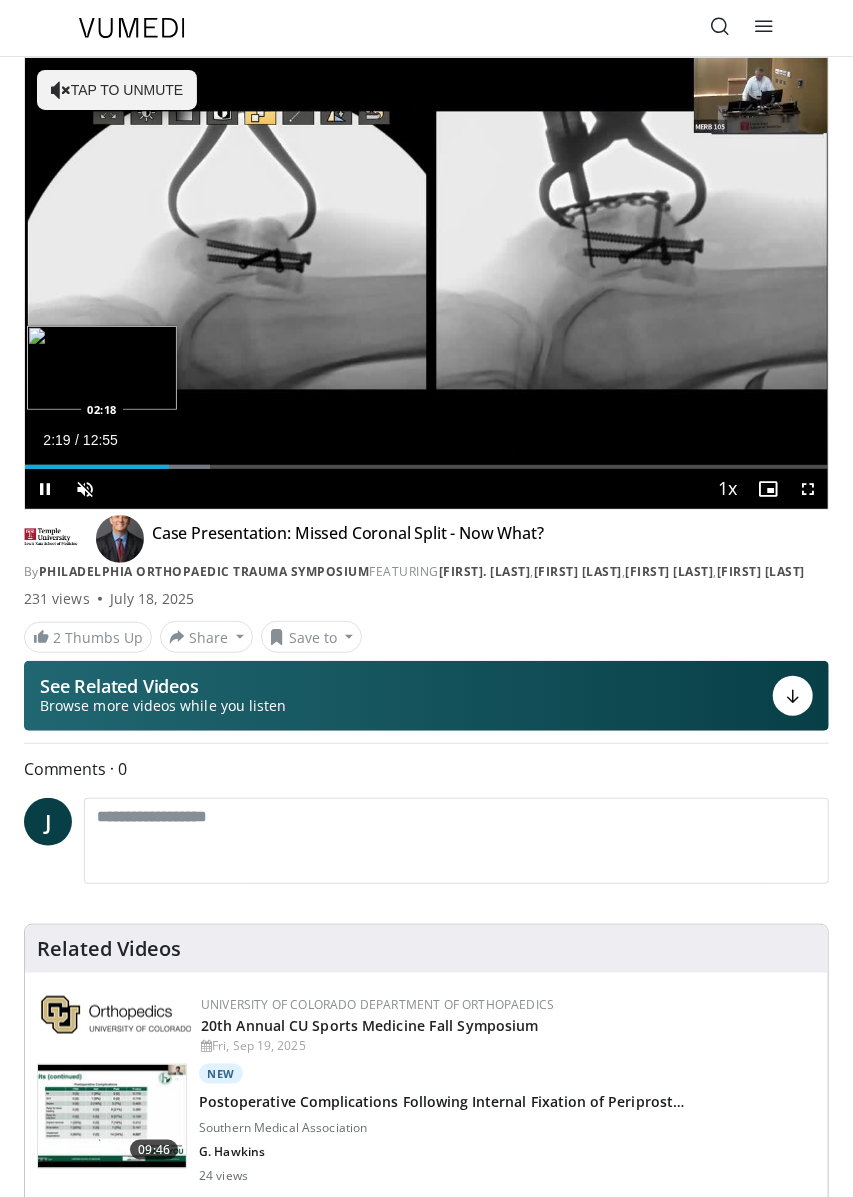 click at bounding box center [185, 467] 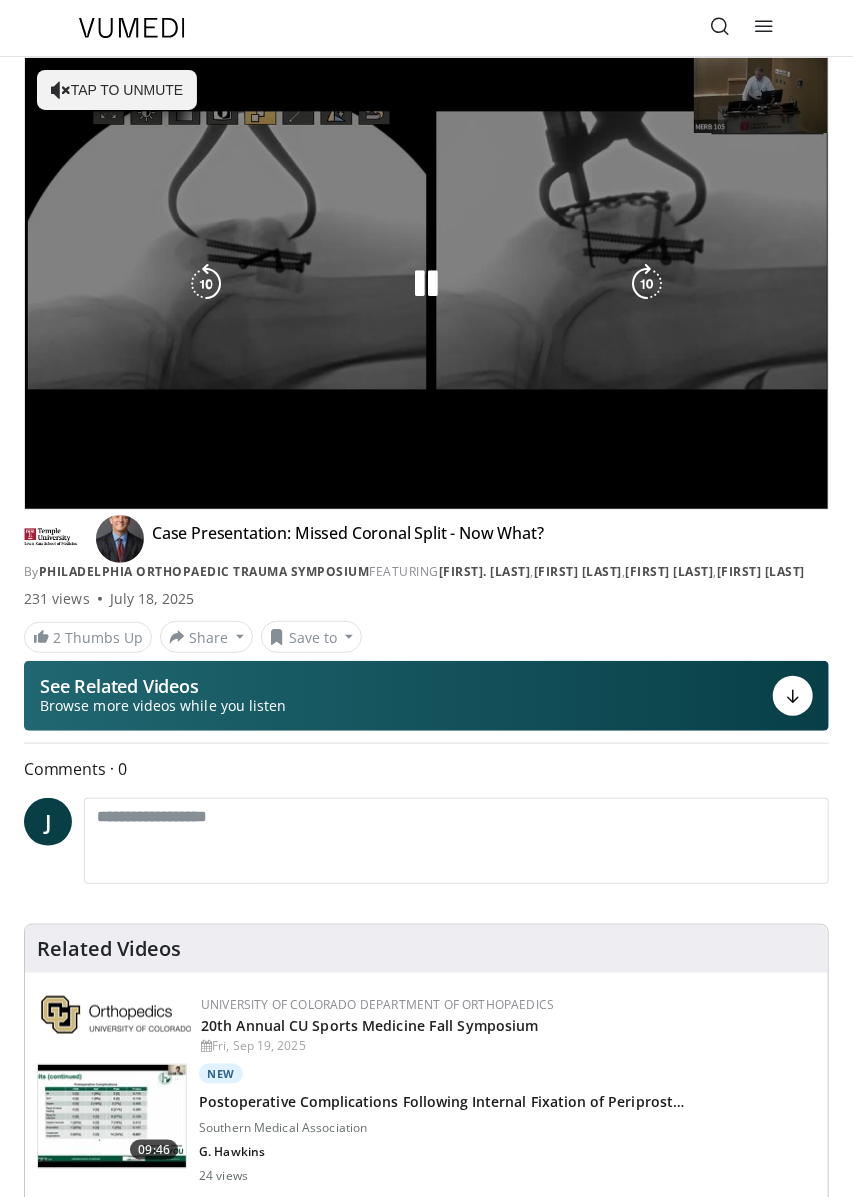 click on "10 seconds
Tap to unmute" at bounding box center (426, 283) 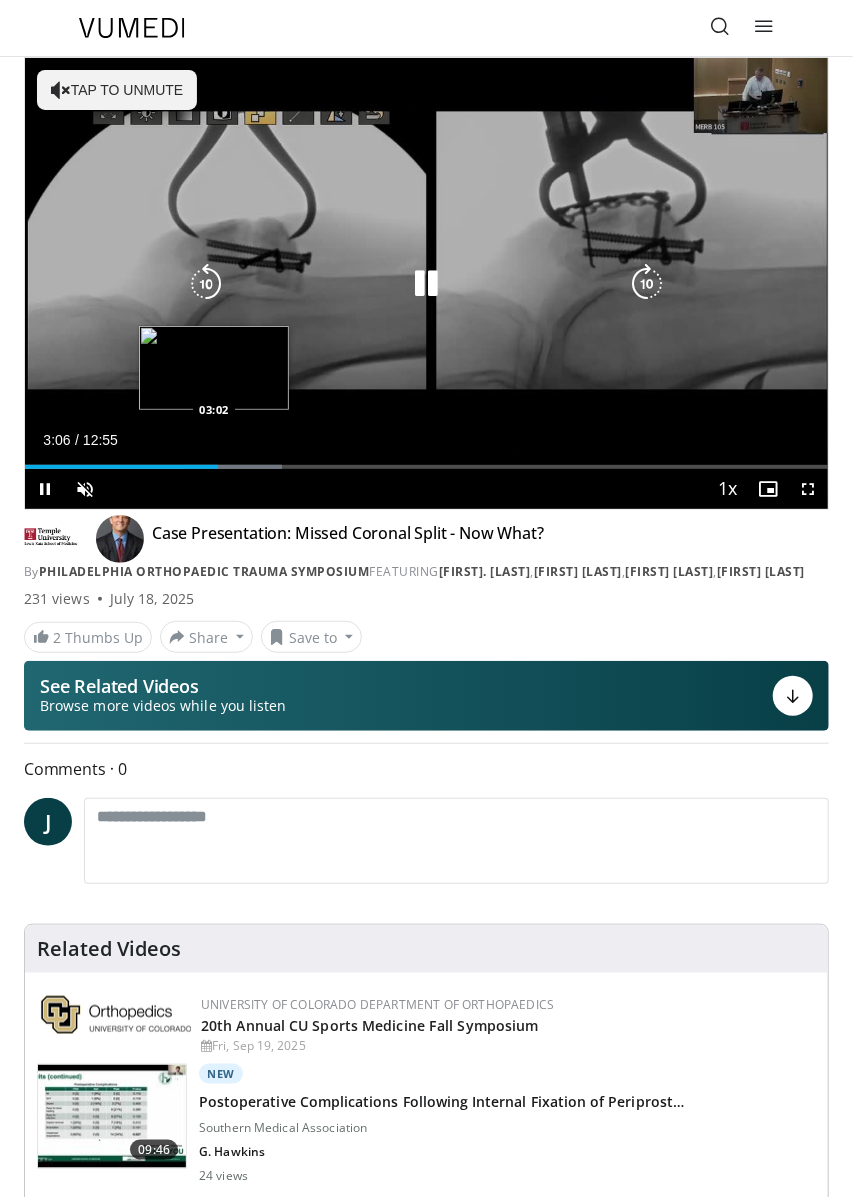 click on "Loaded :  32.00% 03:06 03:02" at bounding box center (426, 467) 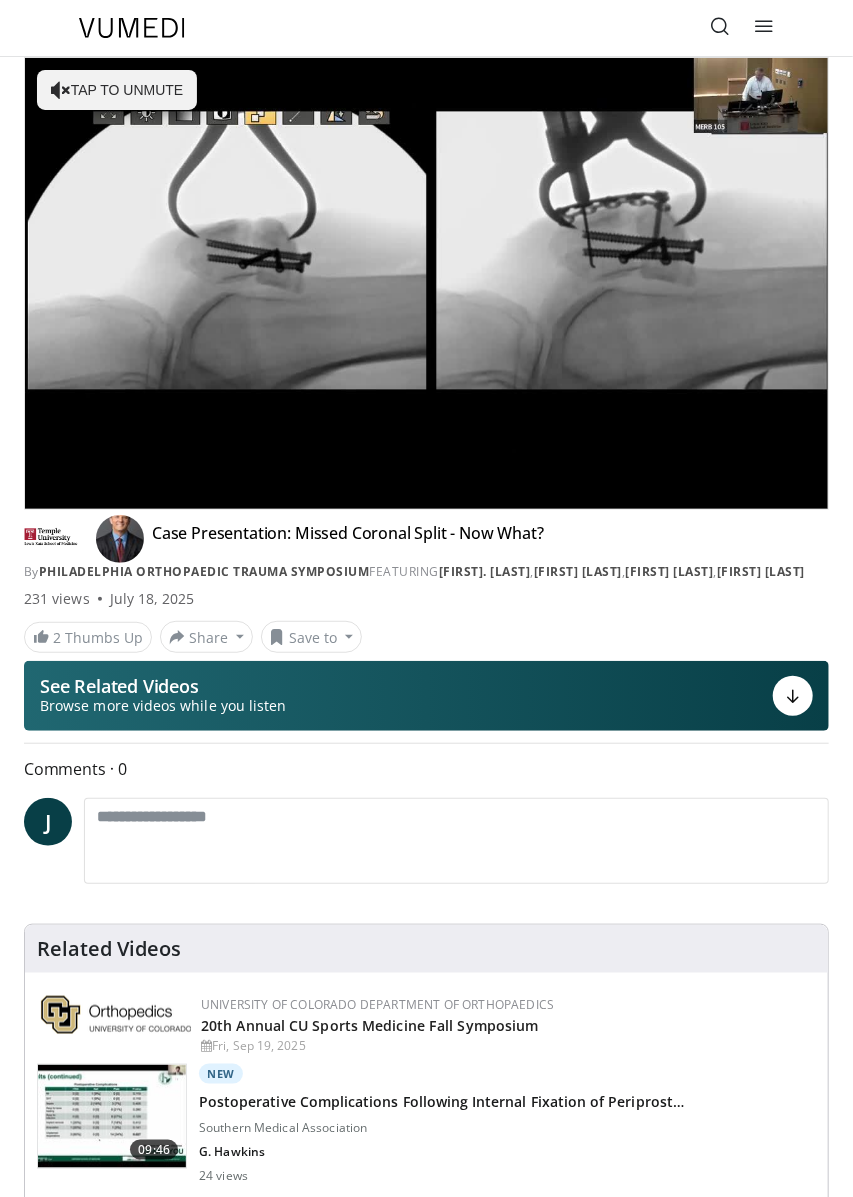 click on "10 seconds
Tap to unmute" at bounding box center [426, 283] 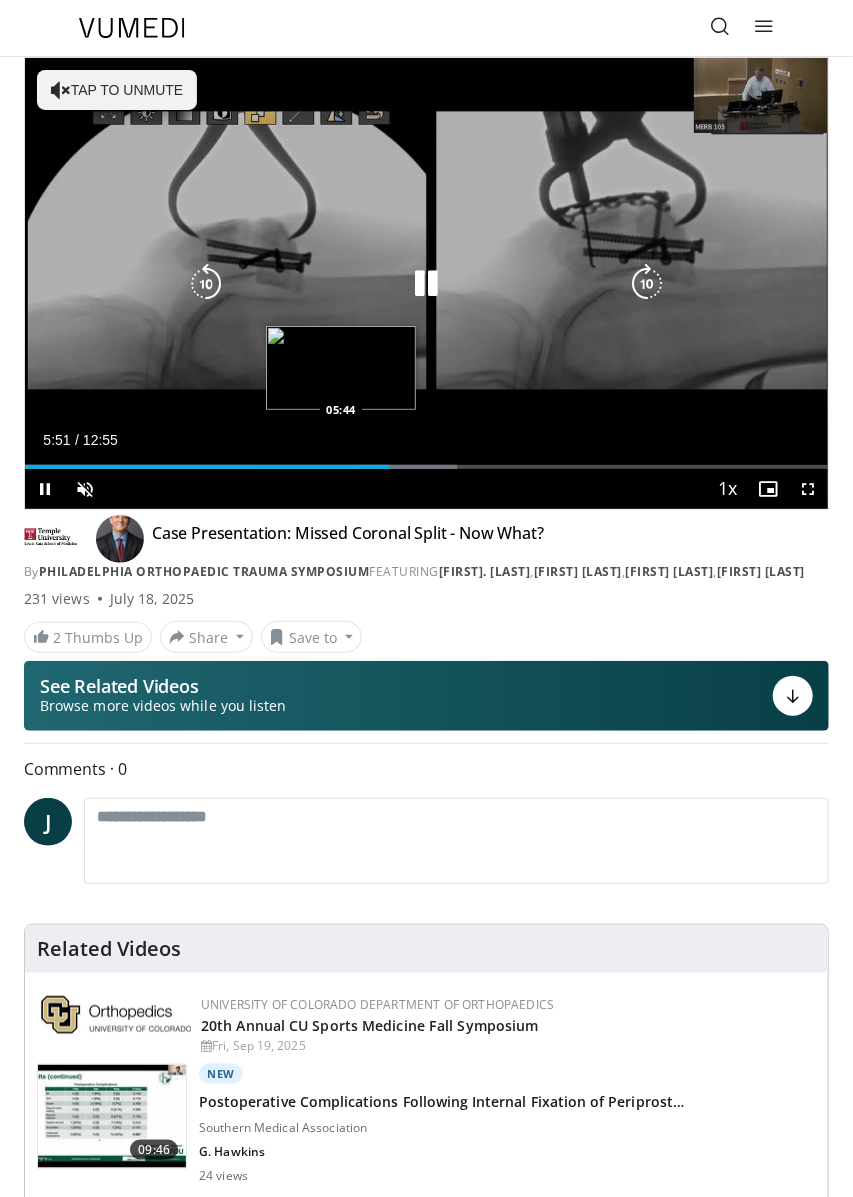 click at bounding box center (408, 467) 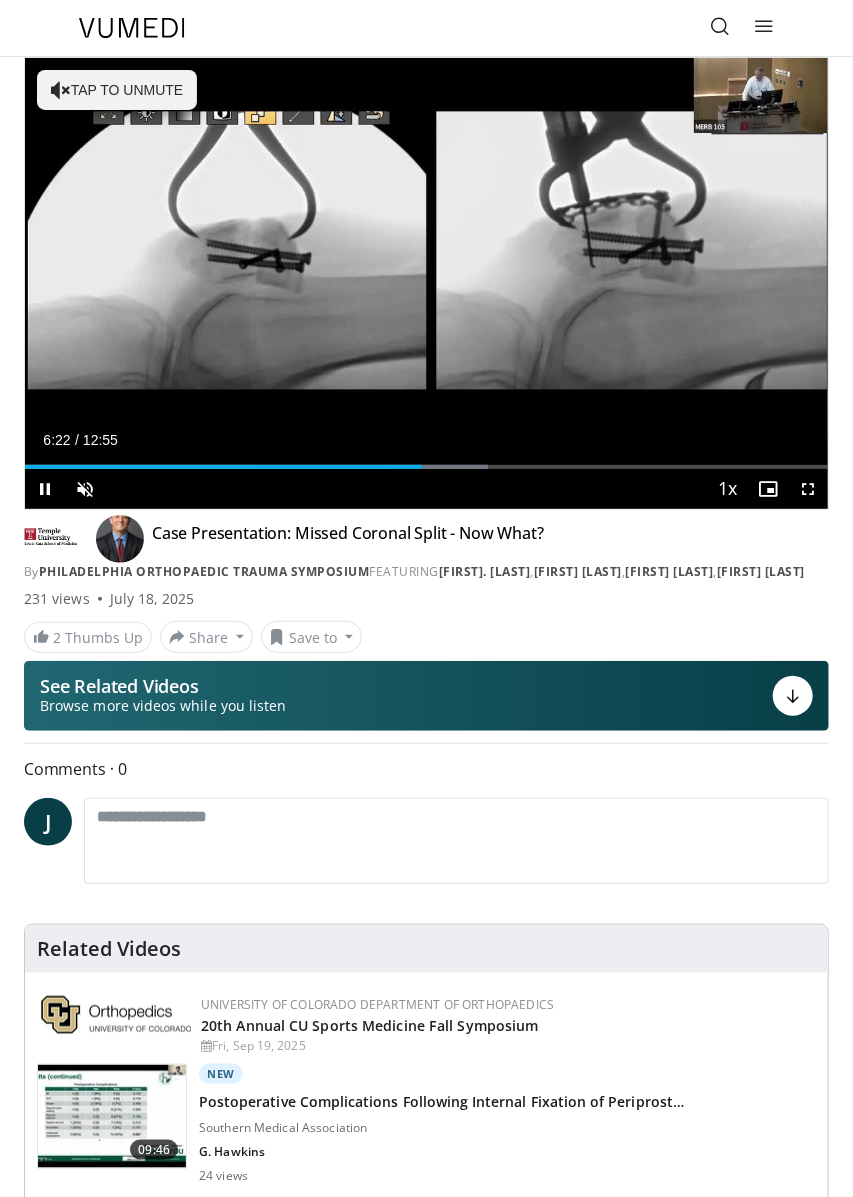 click on "Current Time  6:22 / Duration  12:55" at bounding box center (426, 440) 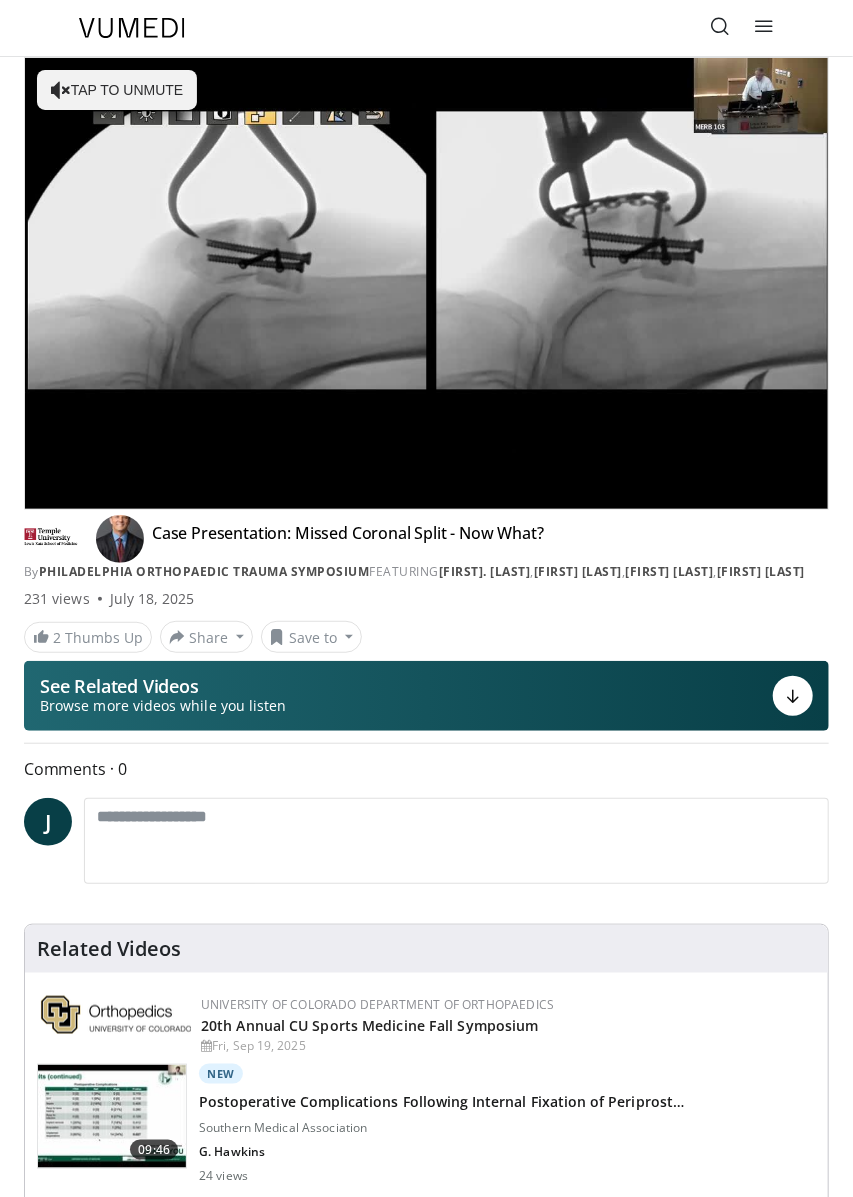 click on "10 seconds
Tap to unmute" at bounding box center [426, 283] 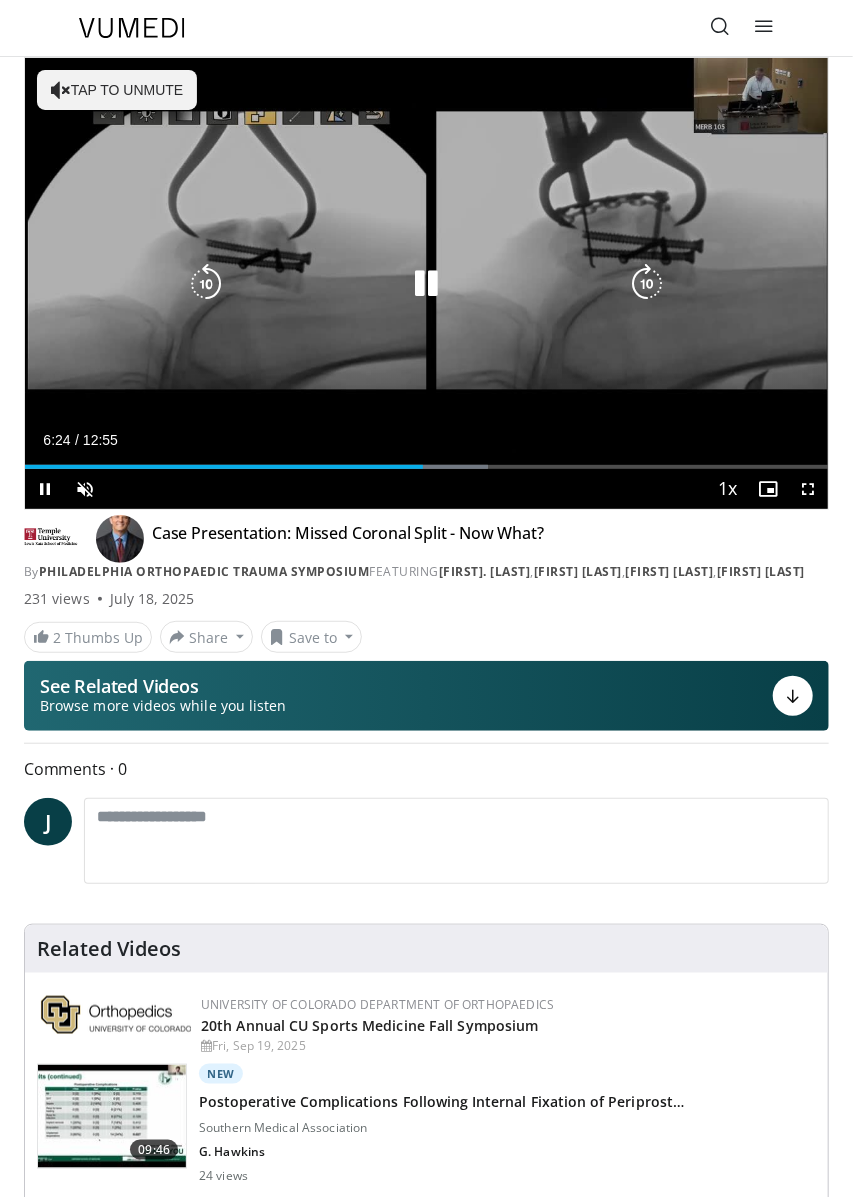 click on "Current Time  6:24 / Duration  12:55 Pause Skip Backward Skip Forward Unmute Loaded :  57.60% 06:24 06:17 Stream Type  LIVE Seek to live, currently behind live LIVE   1x Playback Rate 0.5x 0.75x 1x , selected 1.25x 1.5x 1.75x 2x Chapters Chapters Descriptions descriptions off , selected Captions captions settings , opens captions settings dialog captions off , selected Audio Track en (Main) , selected Fullscreen Enable picture-in-picture mode" at bounding box center [426, 489] 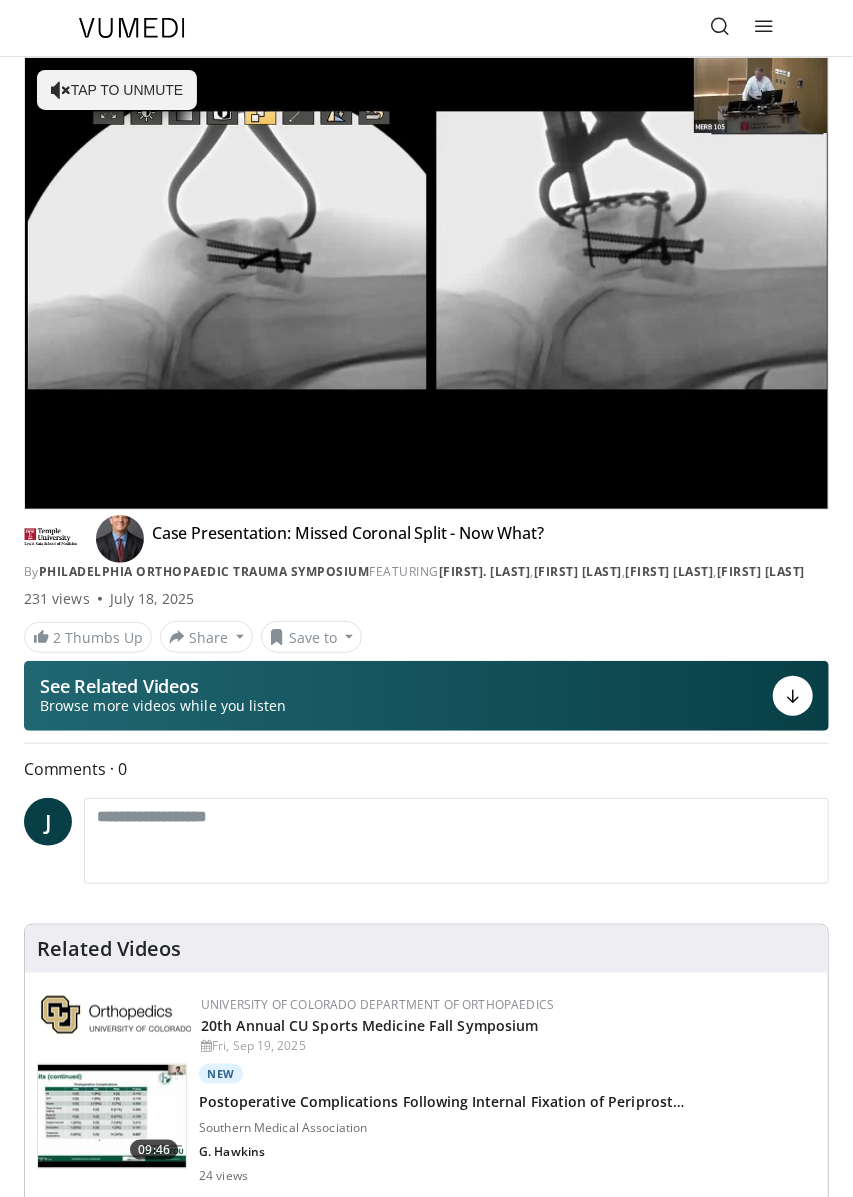 click on "10 seconds
Tap to unmute" at bounding box center (426, 283) 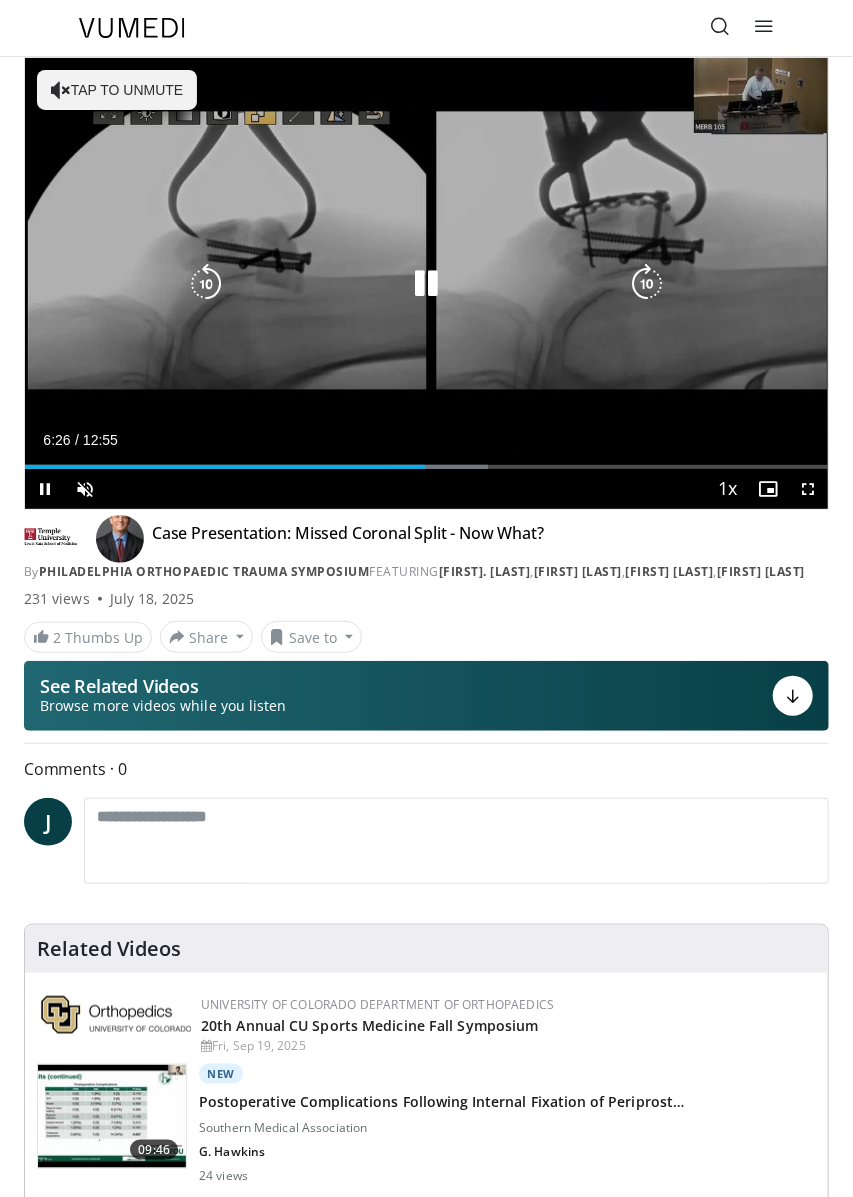 click on "Current Time  6:26 / Duration  12:55 Pause Skip Backward Skip Forward Unmute Loaded :  57.60% 06:26 06:17 Stream Type  LIVE Seek to live, currently behind live LIVE   1x Playback Rate 0.5x 0.75x 1x , selected 1.25x 1.5x 1.75x 2x Chapters Chapters Descriptions descriptions off , selected Captions captions settings , opens captions settings dialog captions off , selected Audio Track en (Main) , selected Fullscreen Enable picture-in-picture mode" at bounding box center [426, 489] 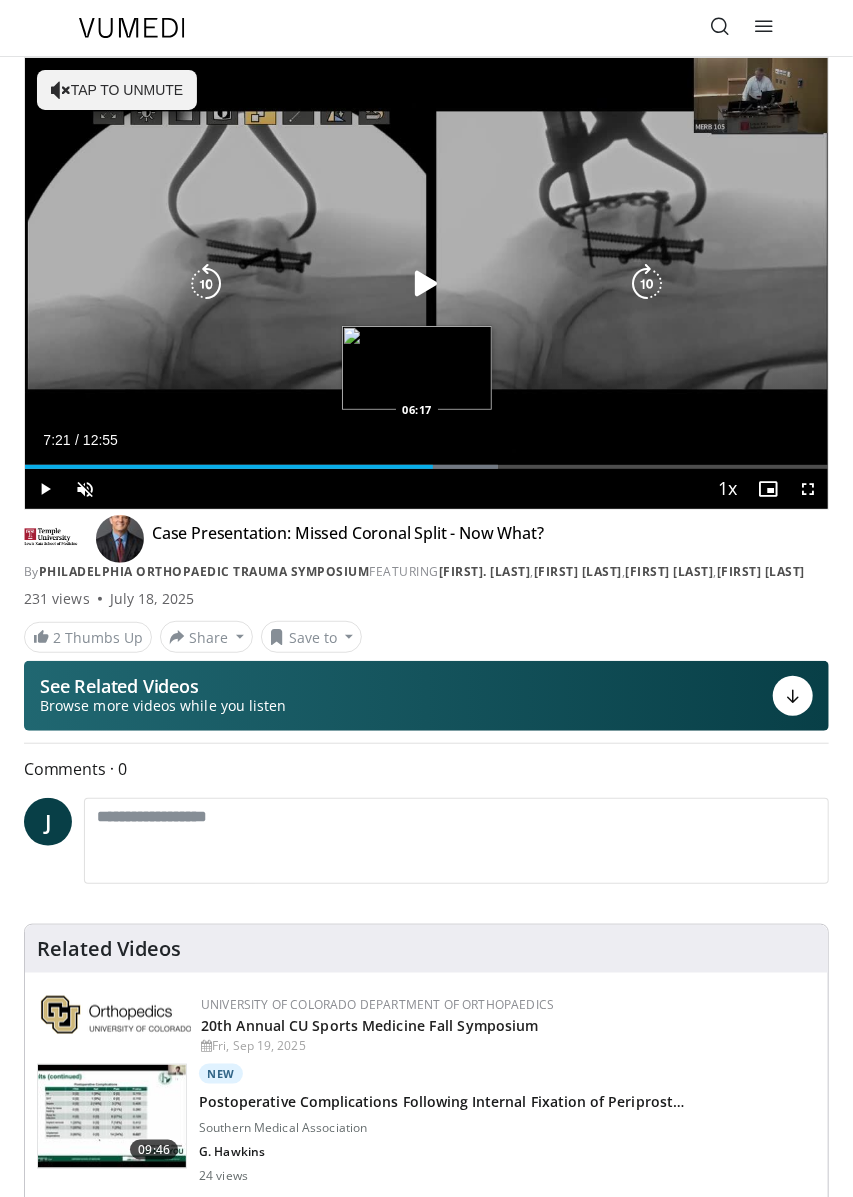 click at bounding box center (448, 467) 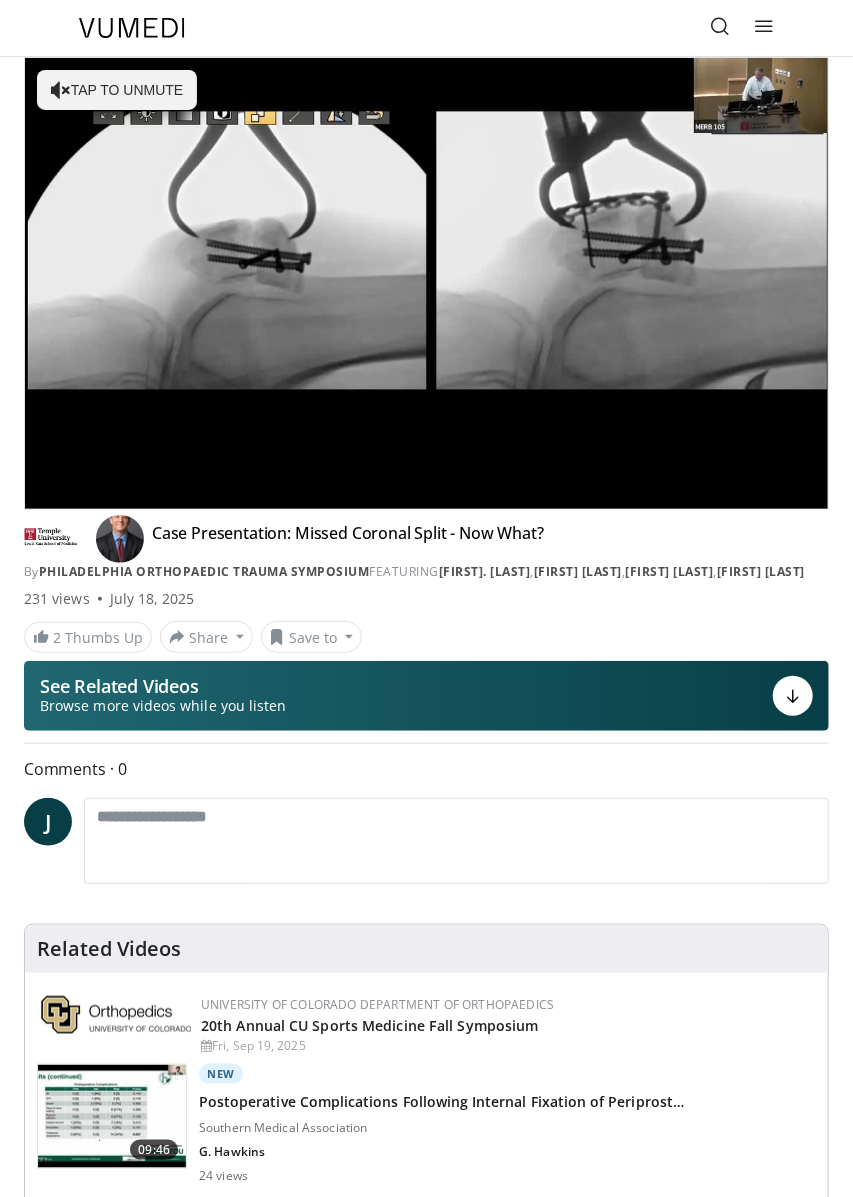 click on "10 seconds
Tap to unmute" at bounding box center (426, 283) 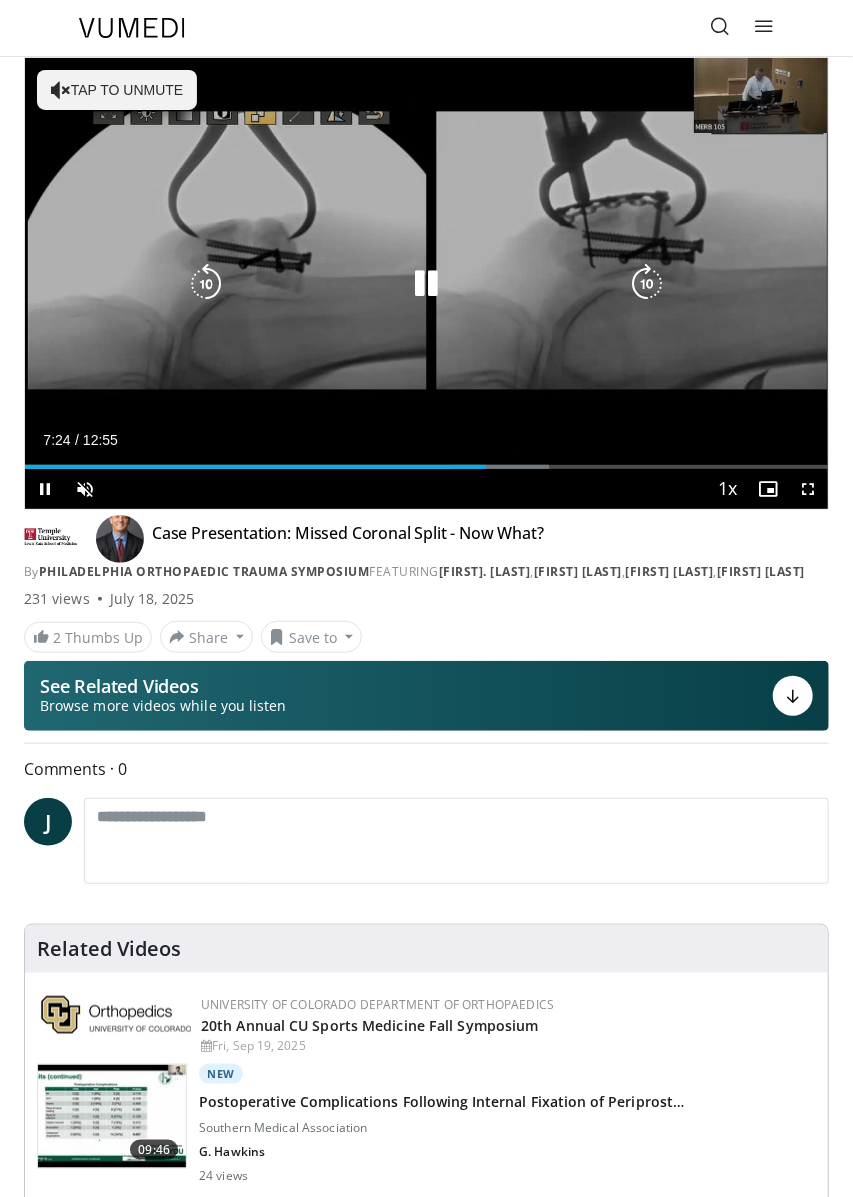 click on "Current Time  7:24 / Duration  12:55 Pause Skip Backward Skip Forward Unmute Loaded :  65.28% 07:24 07:21 Stream Type  LIVE Seek to live, currently behind live LIVE   1x Playback Rate 0.5x 0.75x 1x , selected 1.25x 1.5x 1.75x 2x Chapters Chapters Descriptions descriptions off , selected Captions captions settings , opens captions settings dialog captions off , selected Audio Track en (Main) , selected Fullscreen Enable picture-in-picture mode" at bounding box center (426, 489) 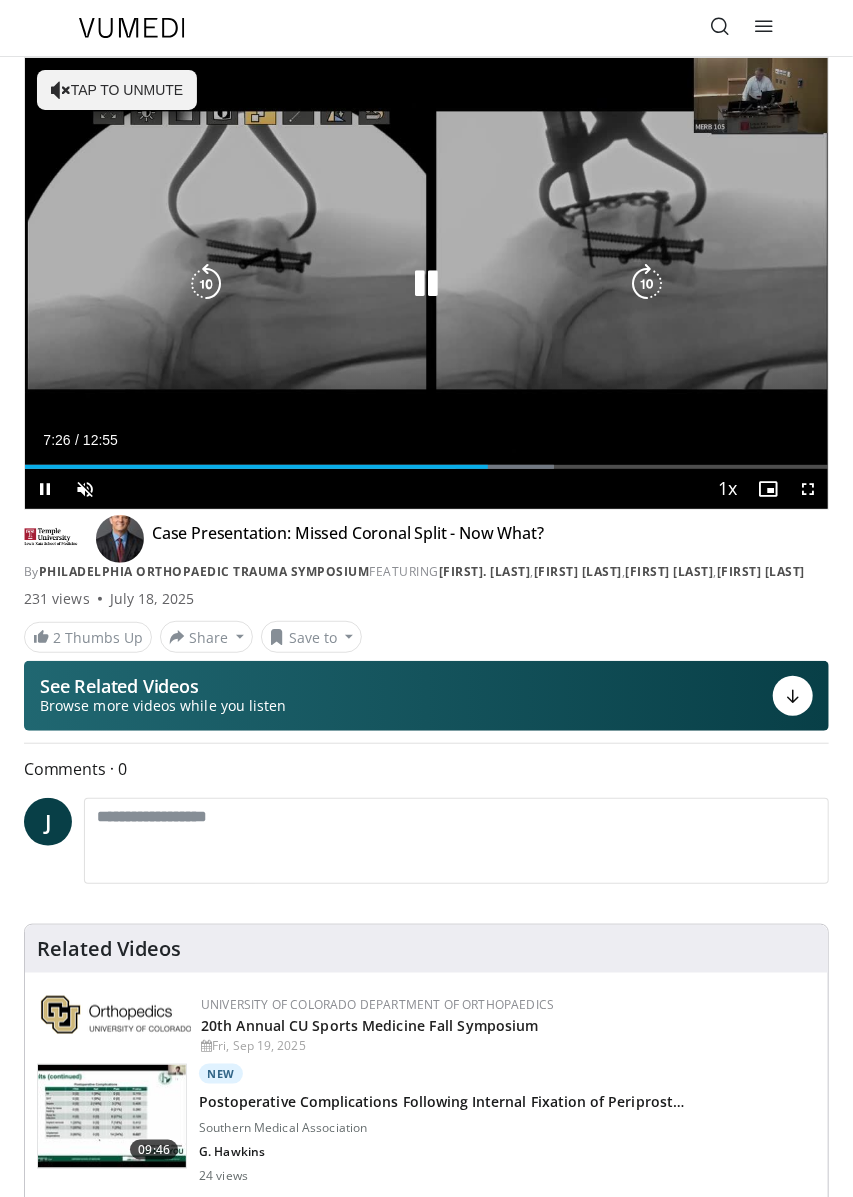 click on "Current Time  7:26 / Duration  12:55 Pause Skip Backward Skip Forward Unmute Loaded :  65.87% 07:26 07:21 Stream Type  LIVE Seek to live, currently behind live LIVE   1x Playback Rate 0.5x 0.75x 1x , selected 1.25x 1.5x 1.75x 2x Chapters Chapters Descriptions descriptions off , selected Captions captions settings , opens captions settings dialog captions off , selected Audio Track en (Main) , selected Fullscreen Enable picture-in-picture mode" at bounding box center [426, 489] 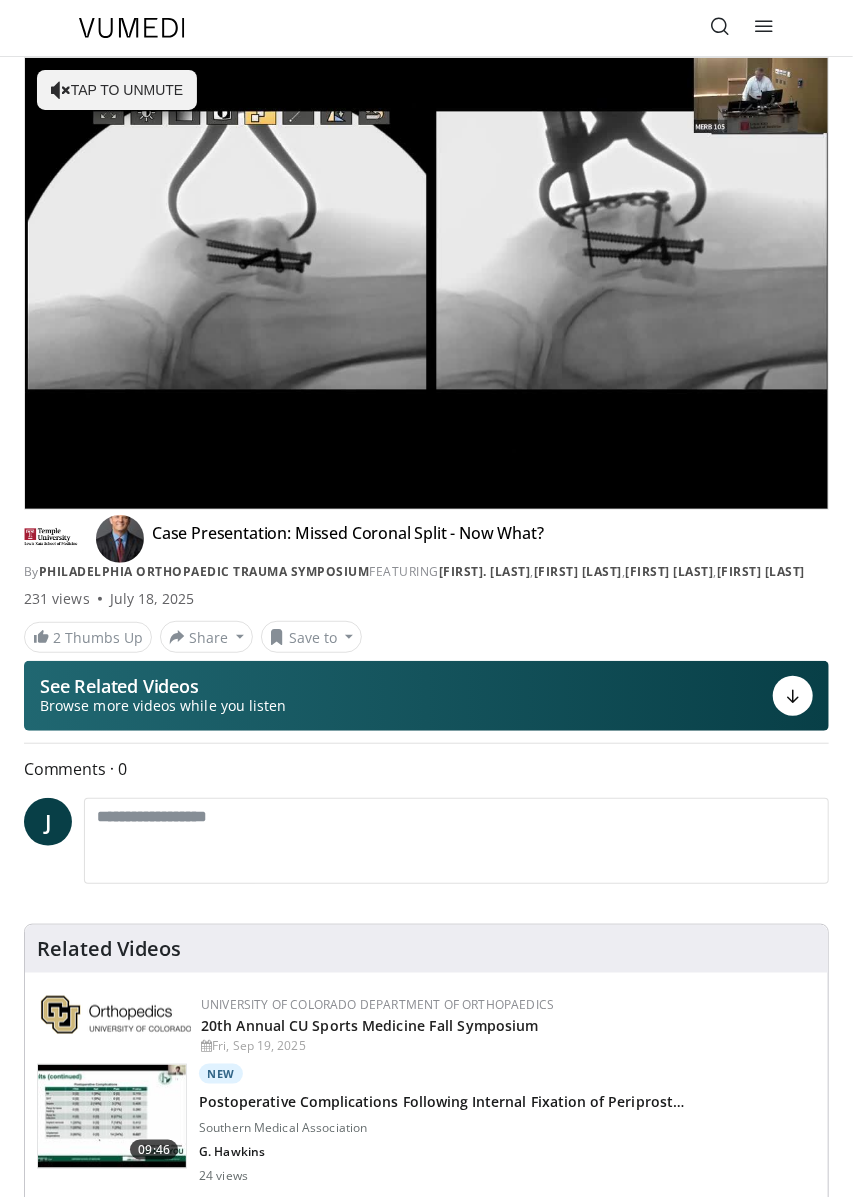 click on "10 seconds
Tap to unmute" at bounding box center [426, 283] 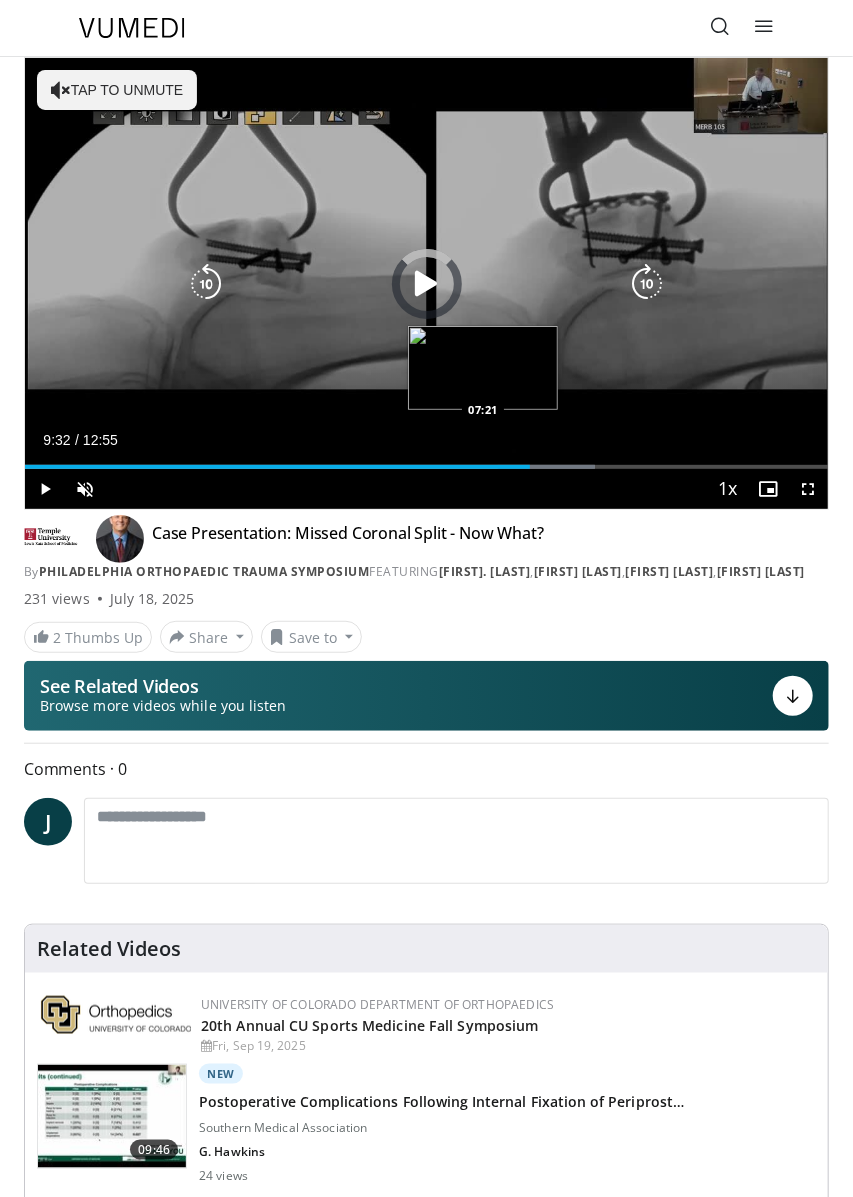 click on "Loaded :  71.04% 09:32 07:21" at bounding box center [426, 467] 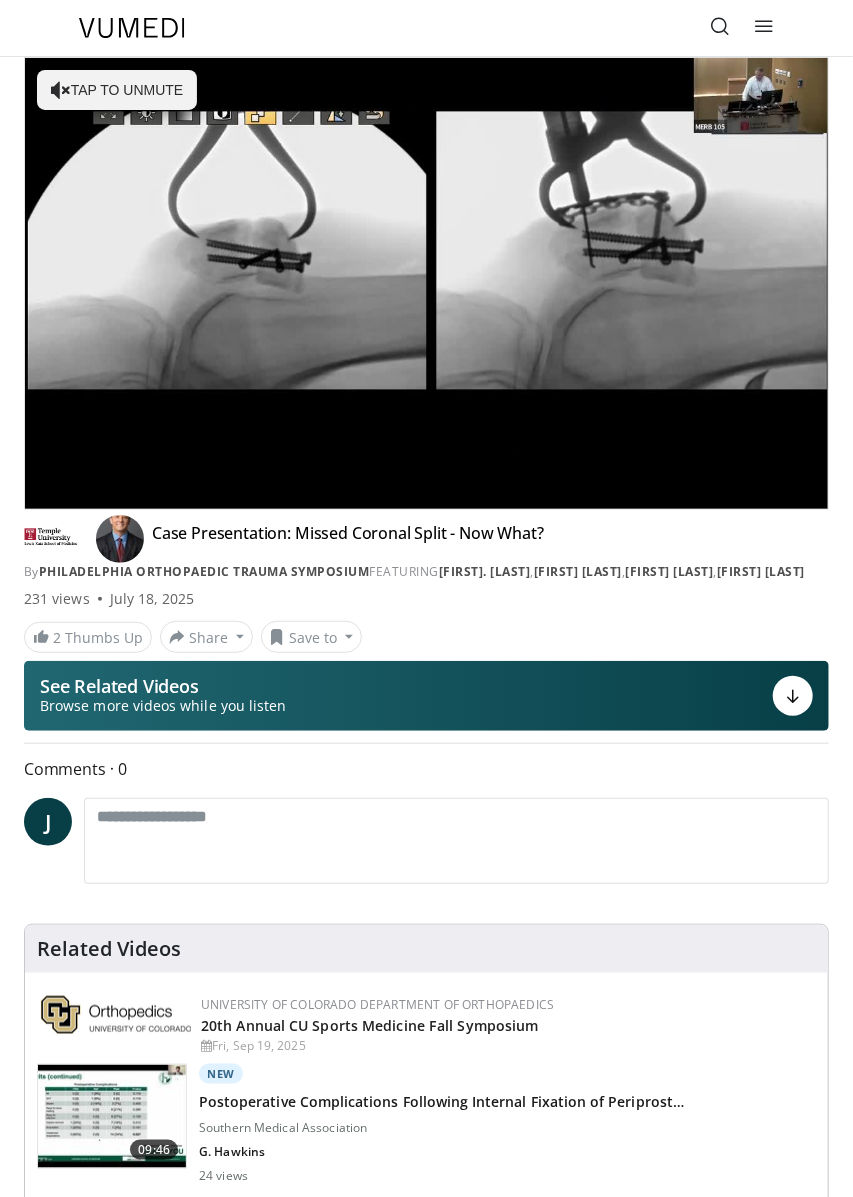 click on "10 seconds
Tap to unmute" at bounding box center (426, 283) 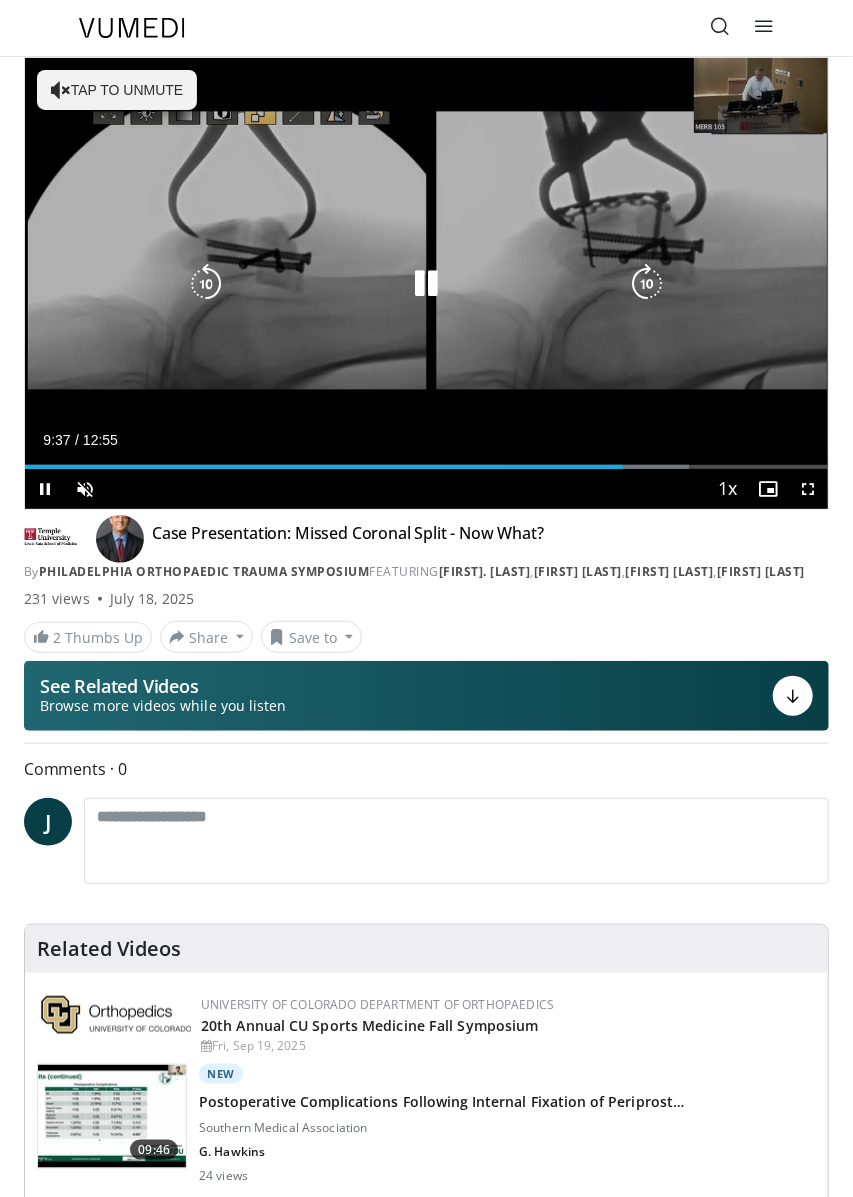 click on "Current Time  9:37 / Duration  12:55 Pause Skip Backward Skip Forward Unmute Loaded :  82.66% 09:37 09:33 Stream Type  LIVE Seek to live, currently behind live LIVE   1x Playback Rate 0.5x 0.75x 1x , selected 1.25x 1.5x 1.75x 2x Chapters Chapters Descriptions descriptions off , selected Captions captions settings , opens captions settings dialog captions off , selected Audio Track en (Main) , selected Fullscreen Enable picture-in-picture mode" at bounding box center [426, 489] 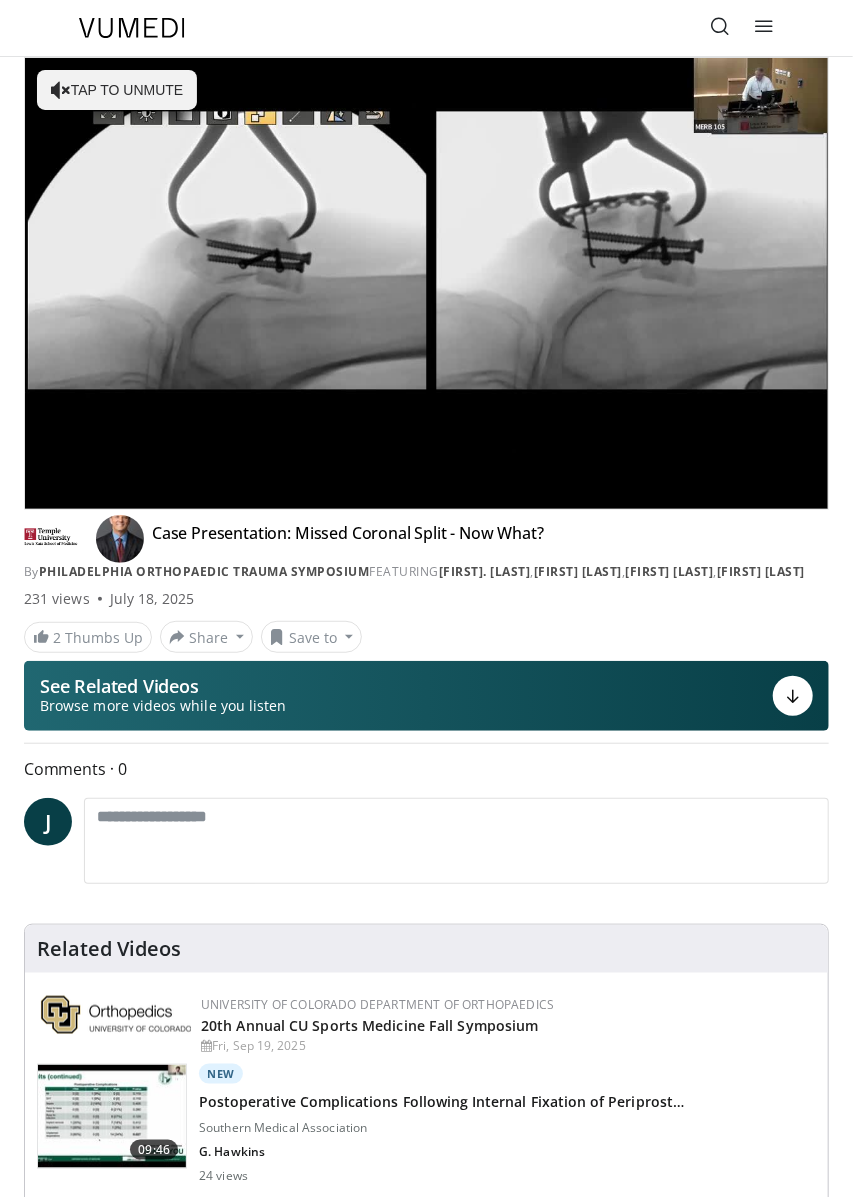click on "10 seconds
Tap to unmute" at bounding box center (426, 283) 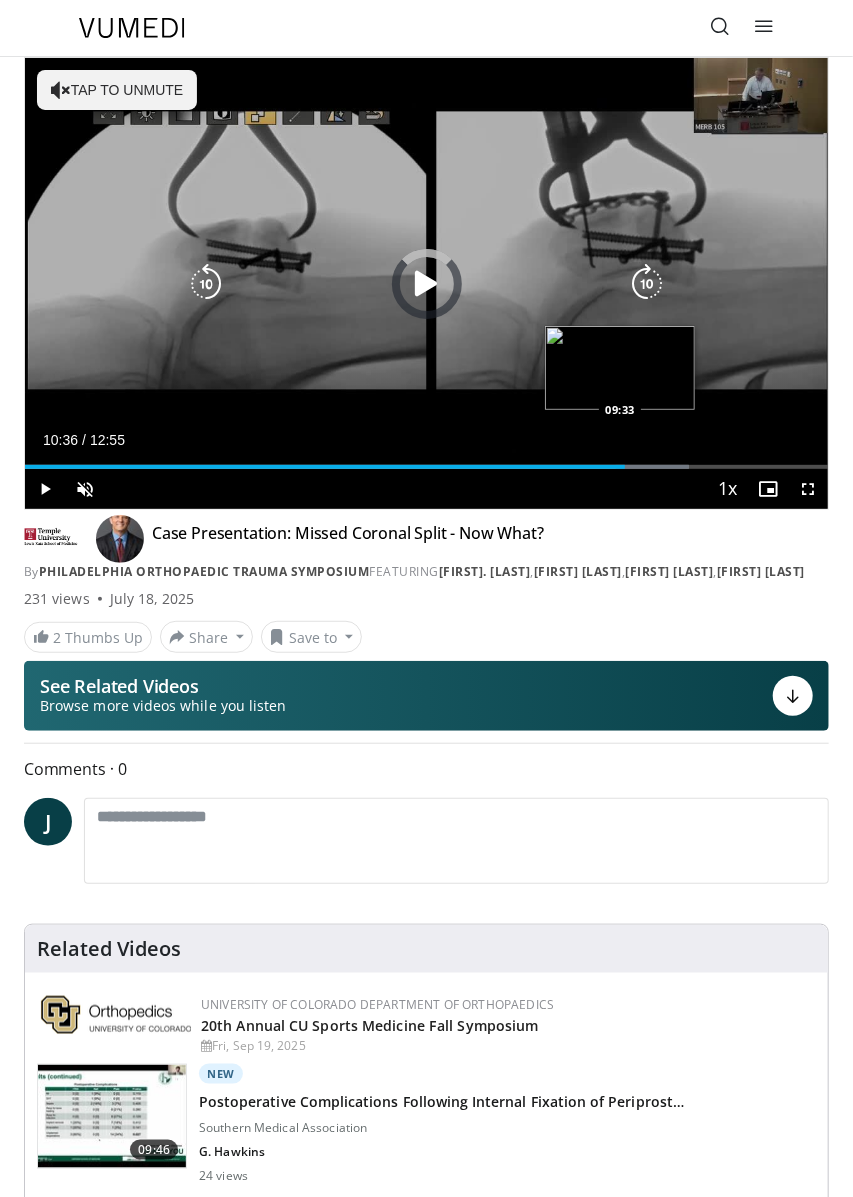 click at bounding box center [652, 467] 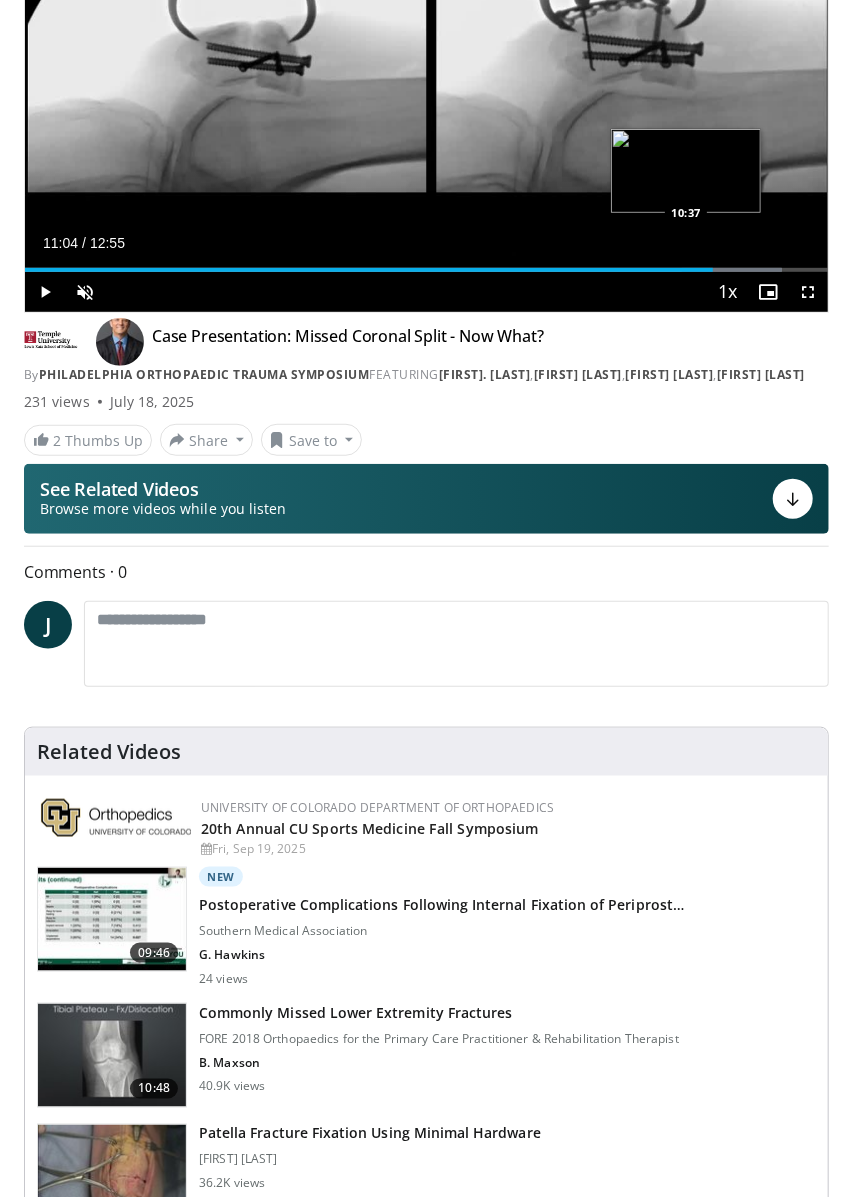 scroll, scrollTop: 0, scrollLeft: 0, axis: both 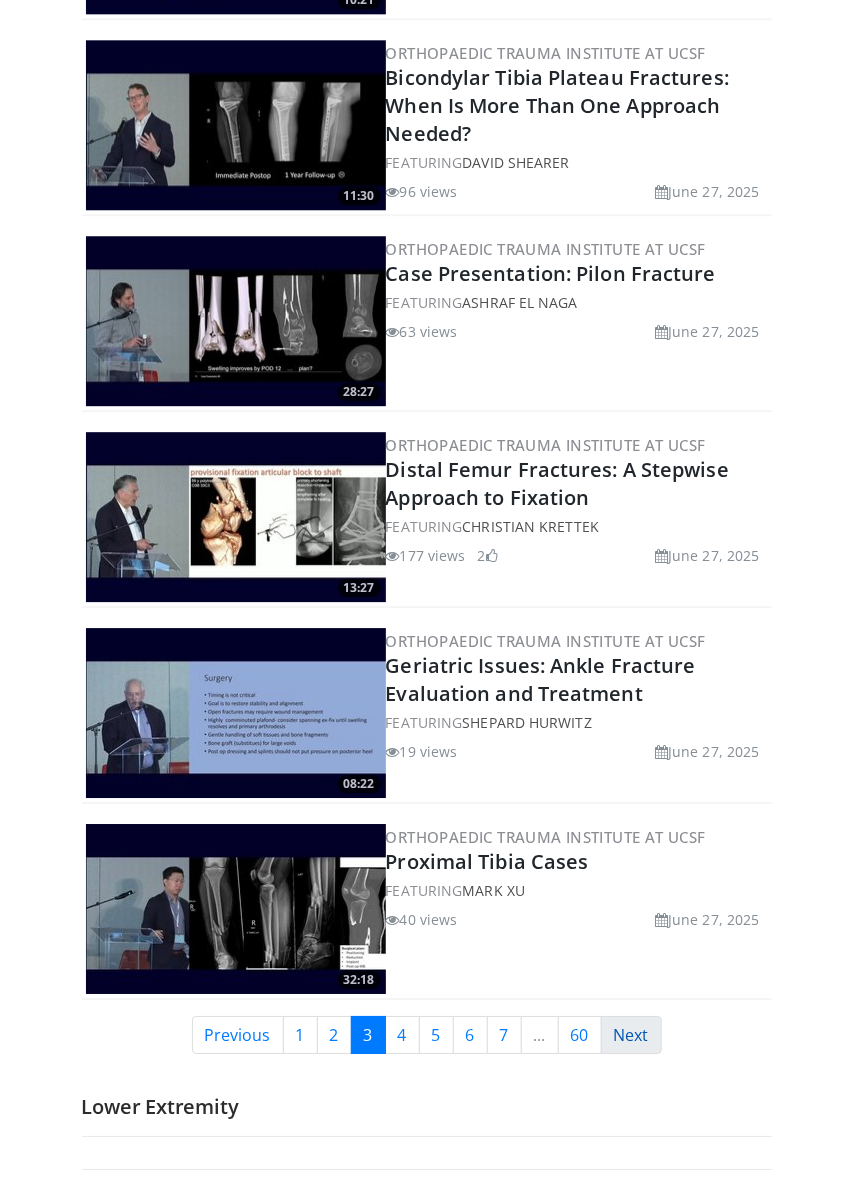 click on "Next" at bounding box center (631, 1035) 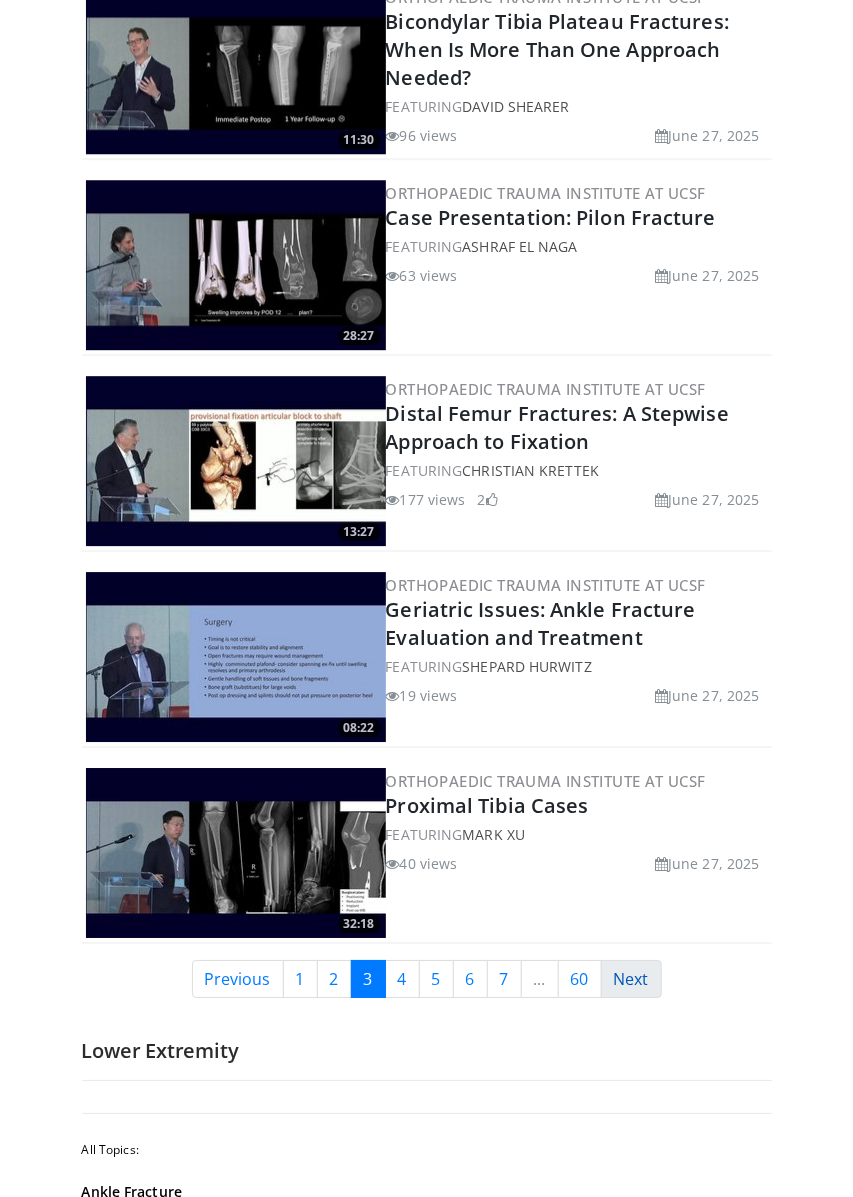 scroll, scrollTop: 4336, scrollLeft: 0, axis: vertical 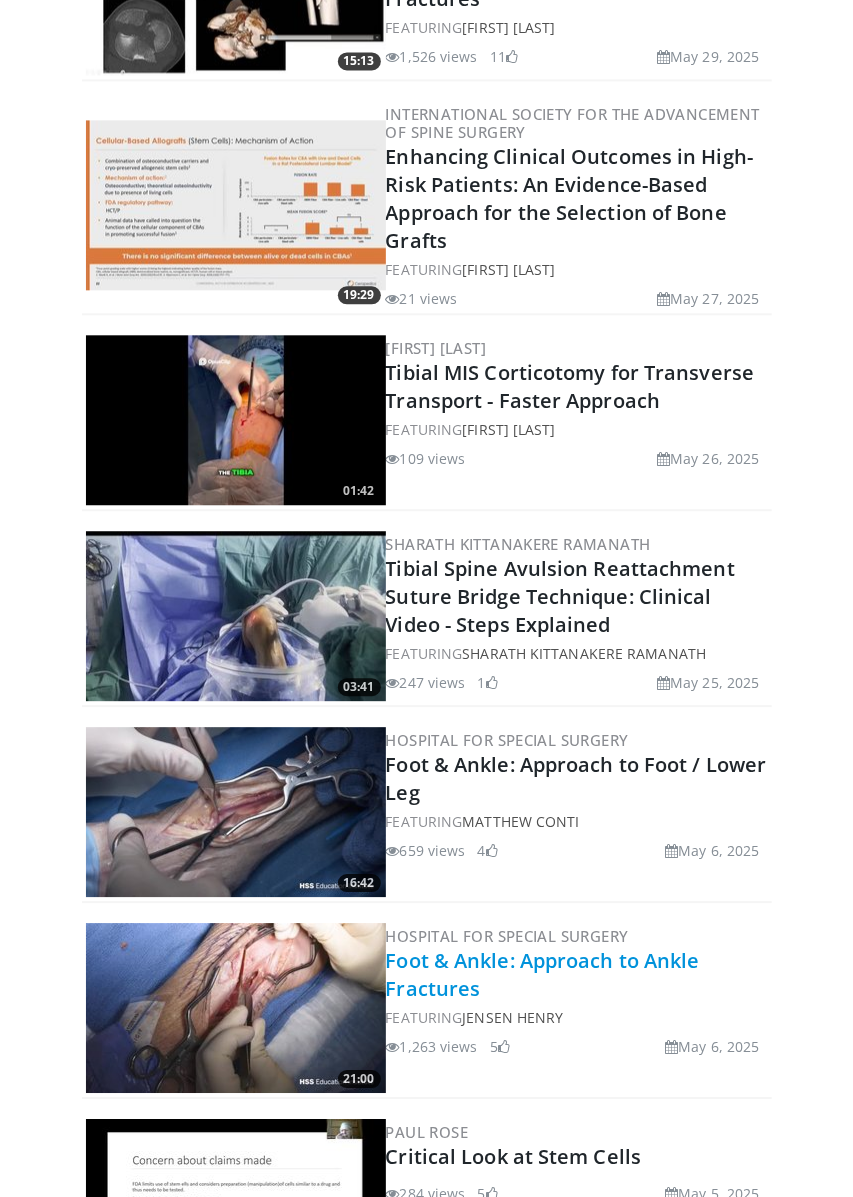 click on "Foot & Ankle: Approach to Ankle Fractures" at bounding box center (543, 974) 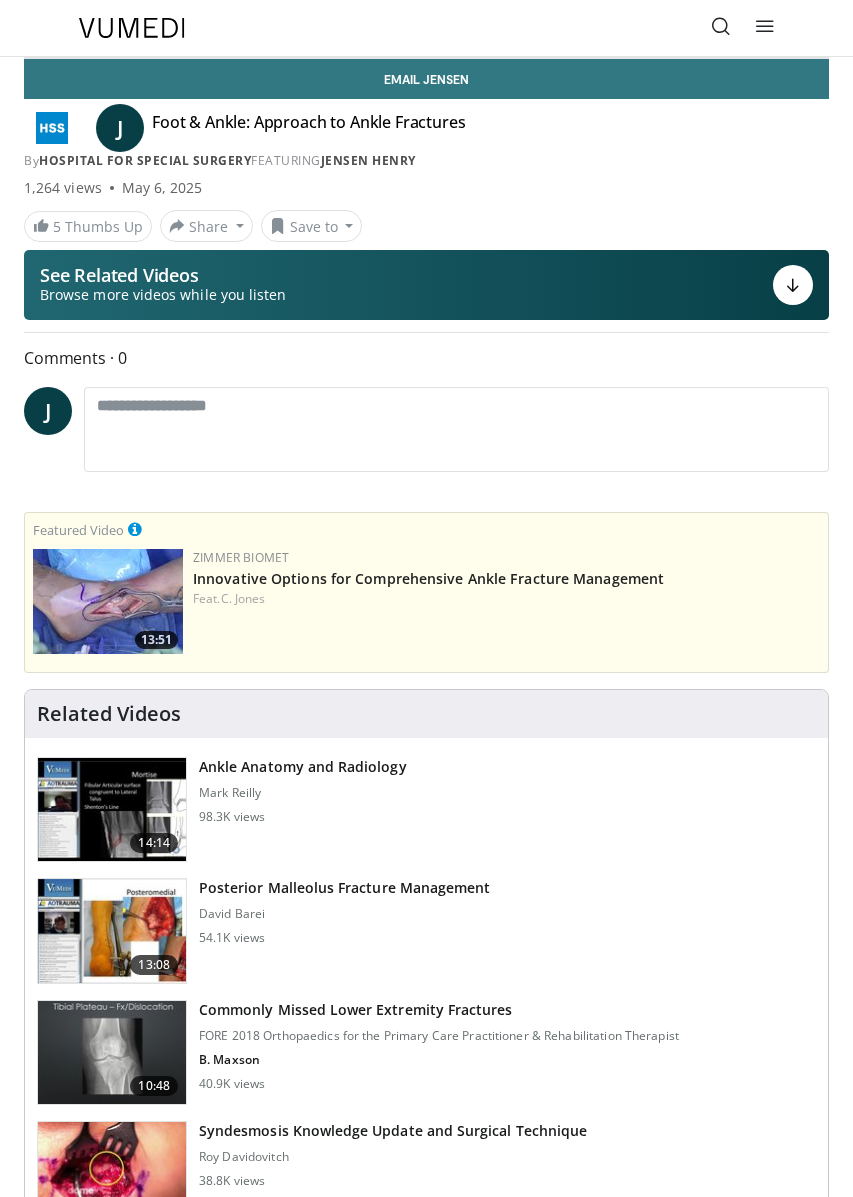 scroll, scrollTop: 0, scrollLeft: 0, axis: both 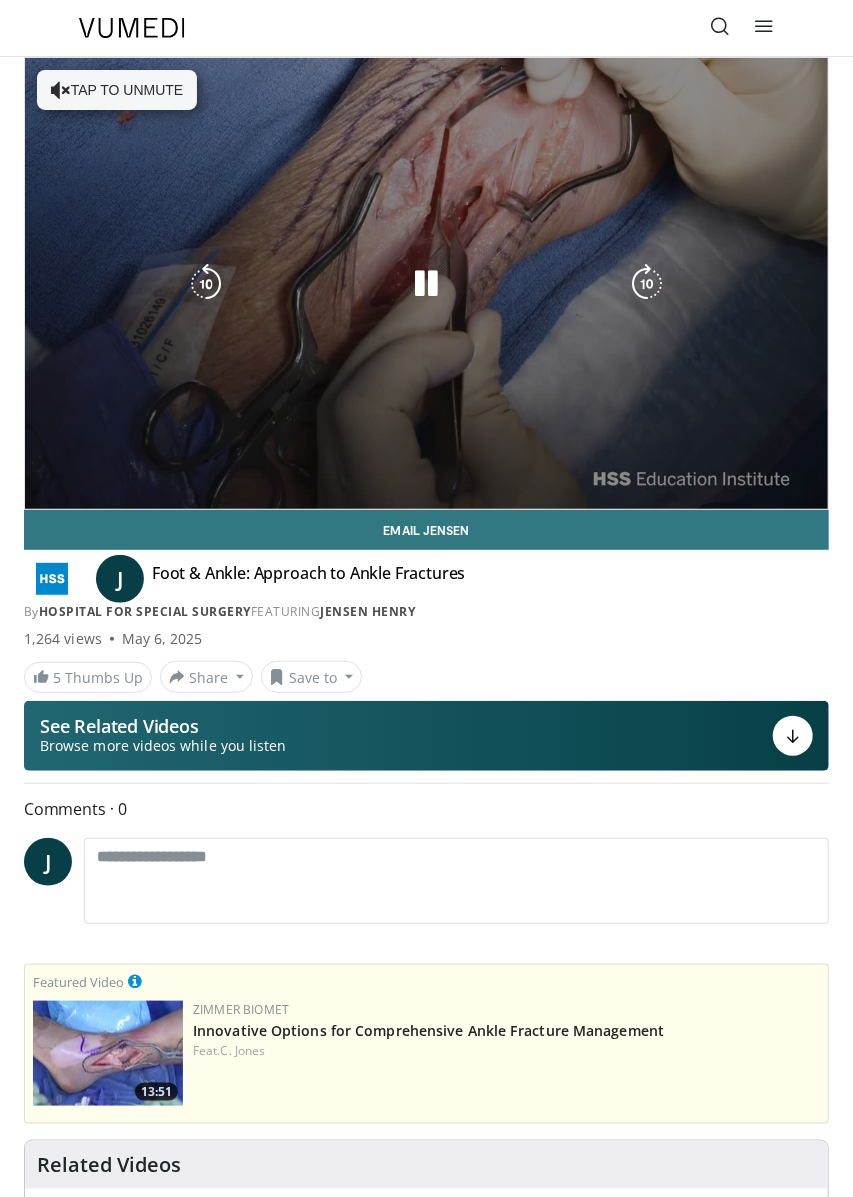 click on "10 seconds
Tap to unmute" at bounding box center (426, 283) 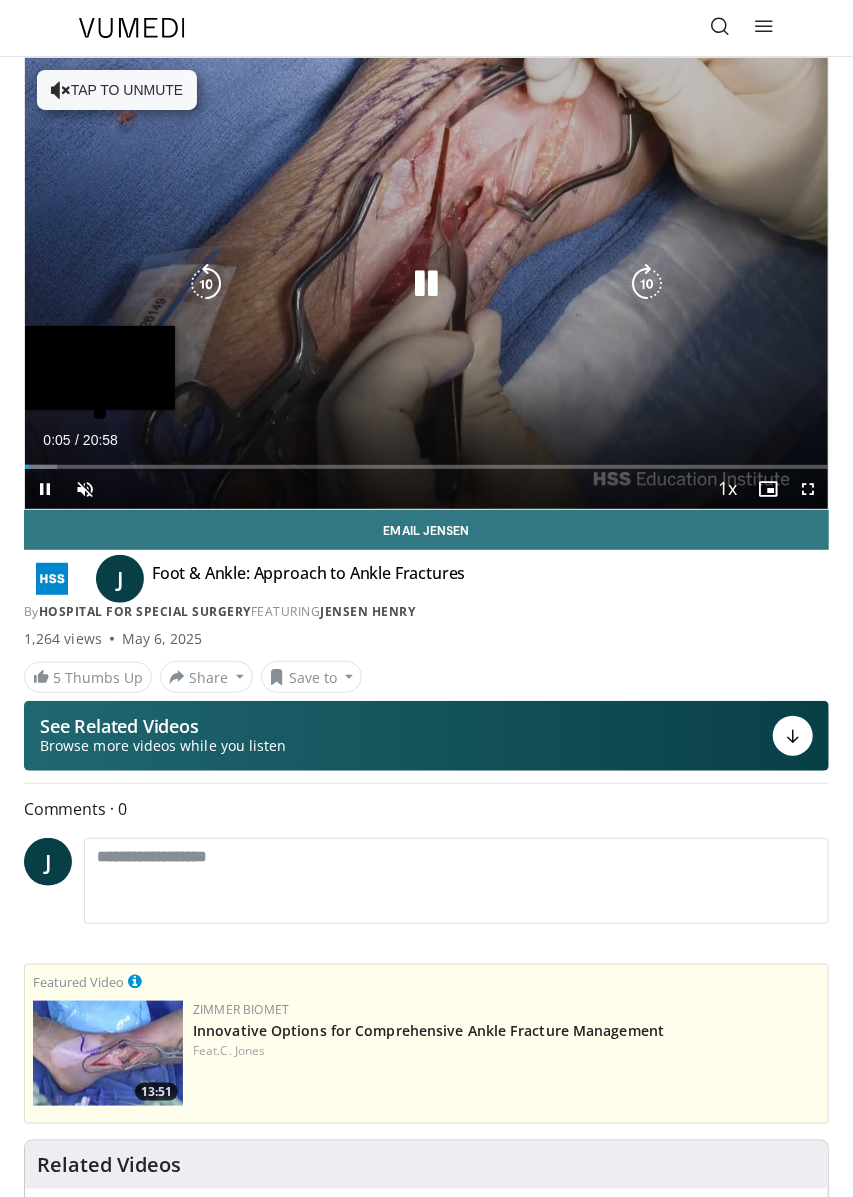 click on "Loaded :  3.93% 00:05" at bounding box center [426, 459] 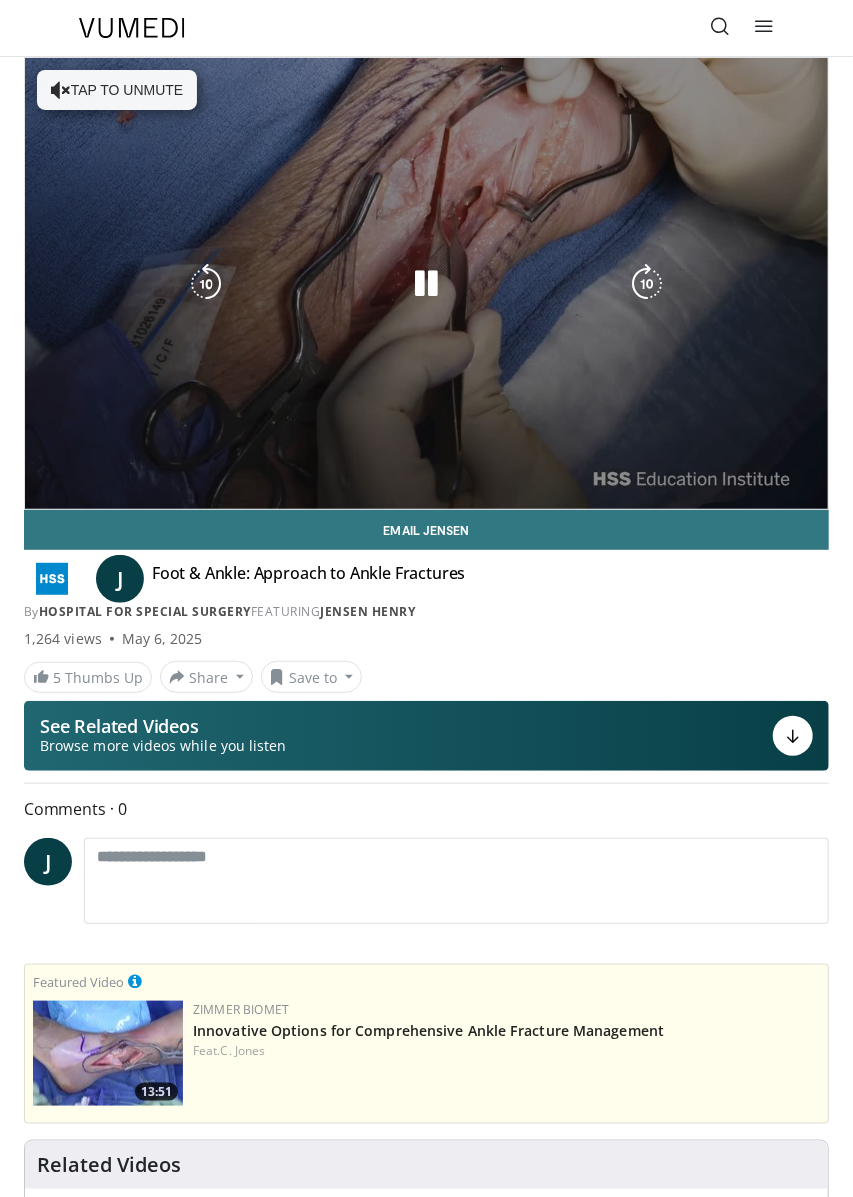 click on "10 seconds
Tap to unmute" at bounding box center [426, 283] 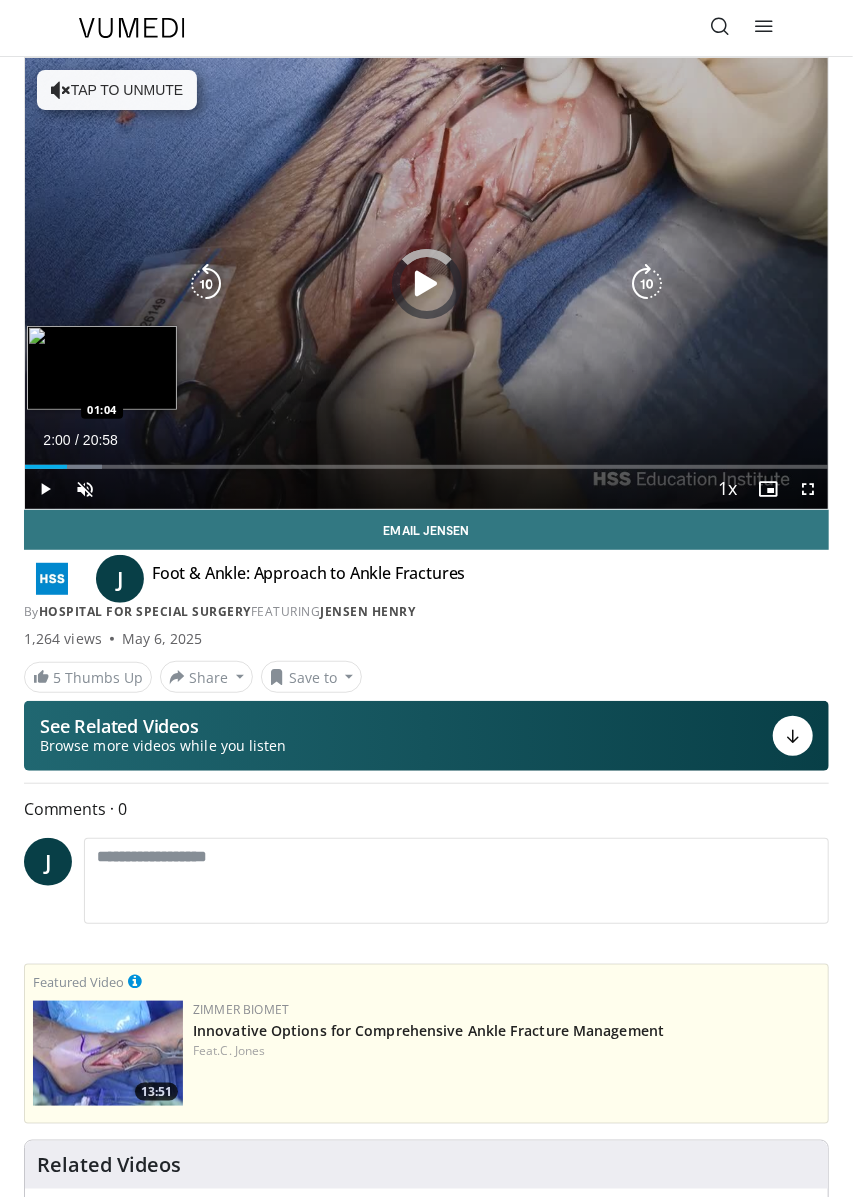 click on "Loaded :  9.54% 01:05 01:04" at bounding box center [426, 459] 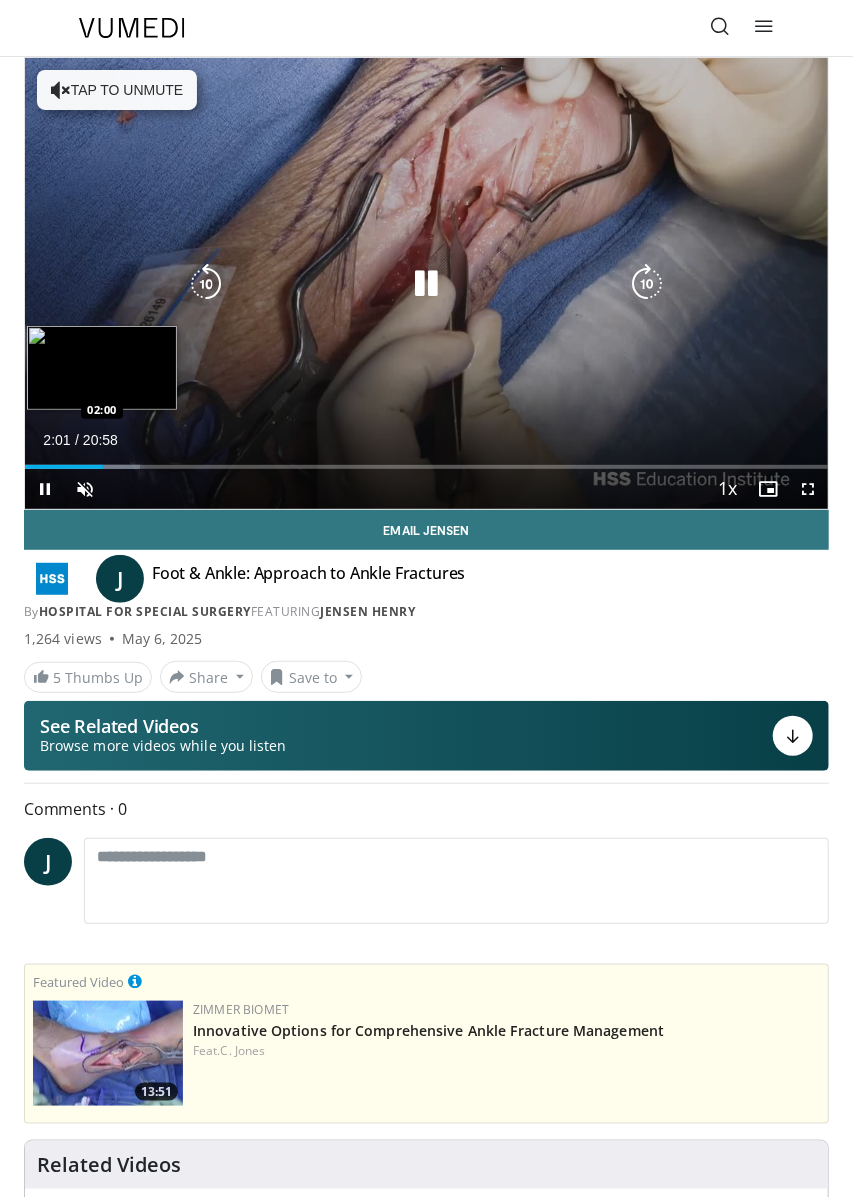 scroll, scrollTop: 11, scrollLeft: 0, axis: vertical 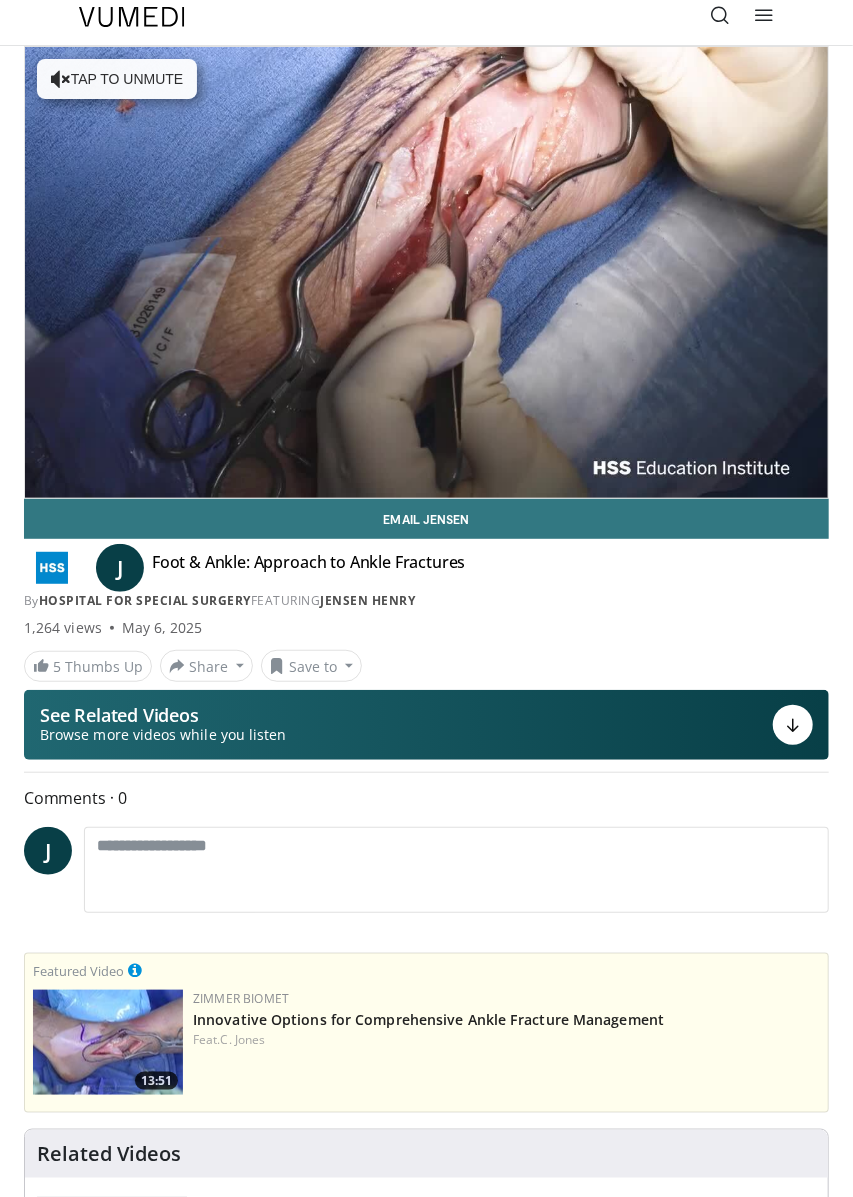 click on "10 seconds
Tap to unmute" at bounding box center (426, 272) 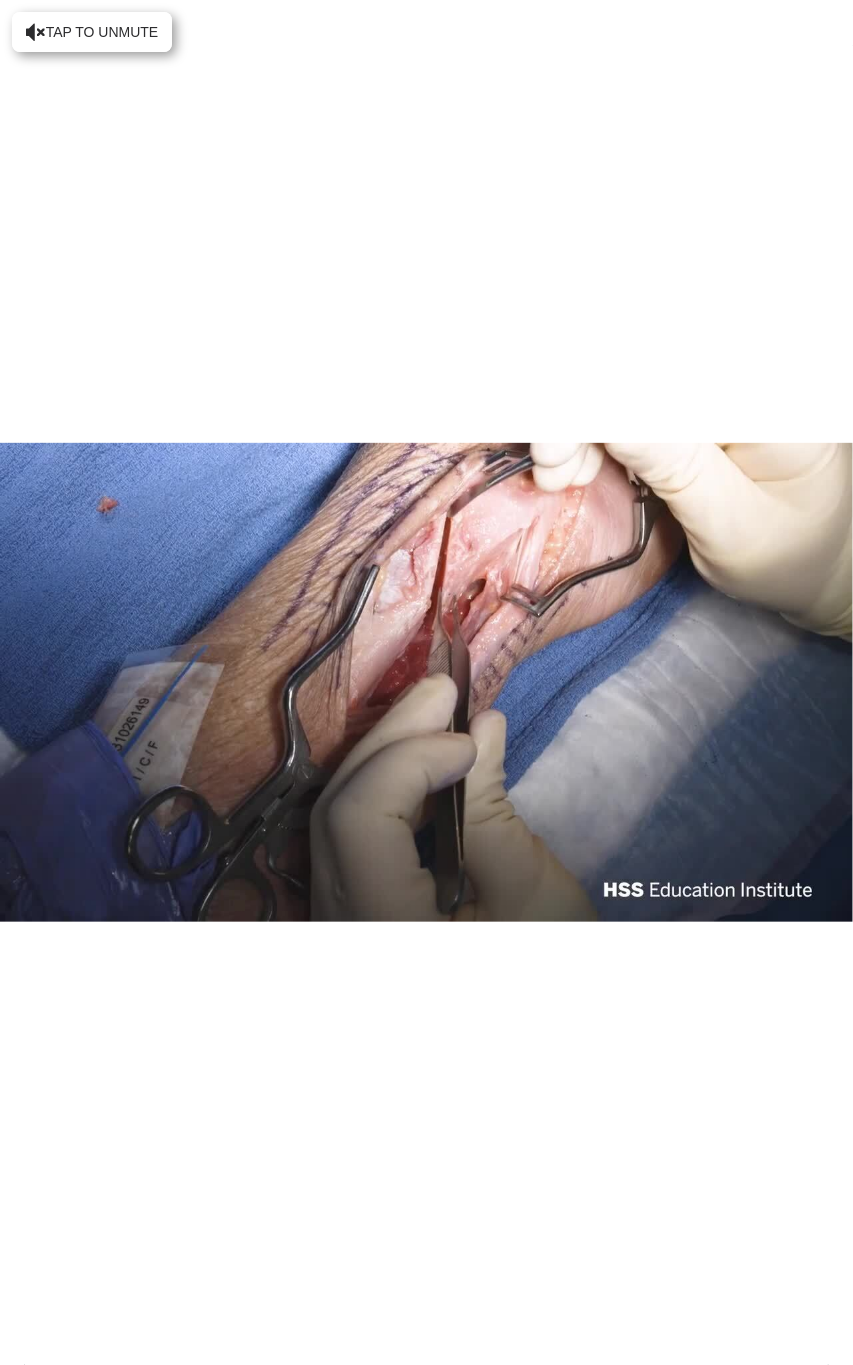 click on "10 seconds
Tap to unmute" at bounding box center [426, 682] 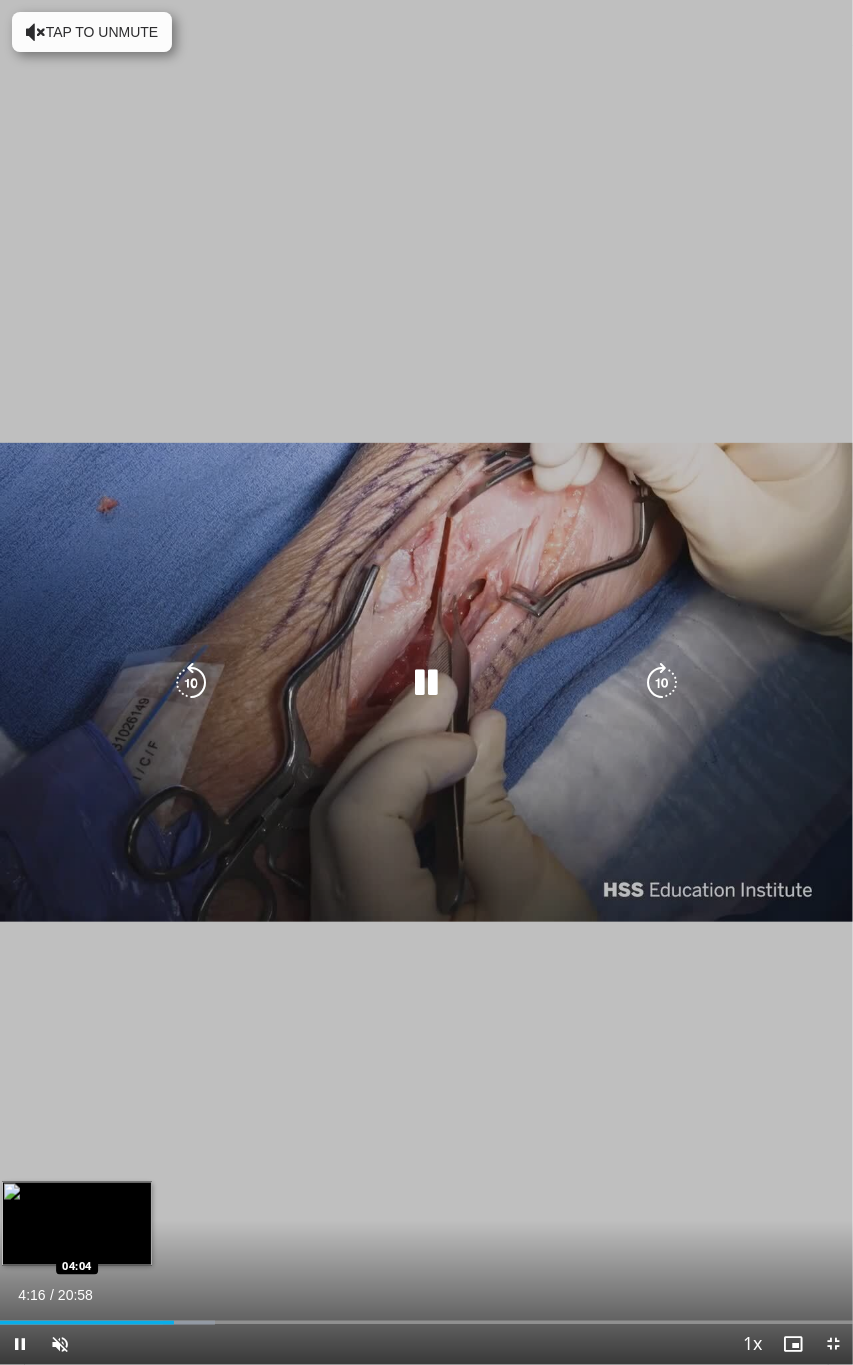 click on "Loaded :  25.21% 04:17 04:04" at bounding box center (426, 1315) 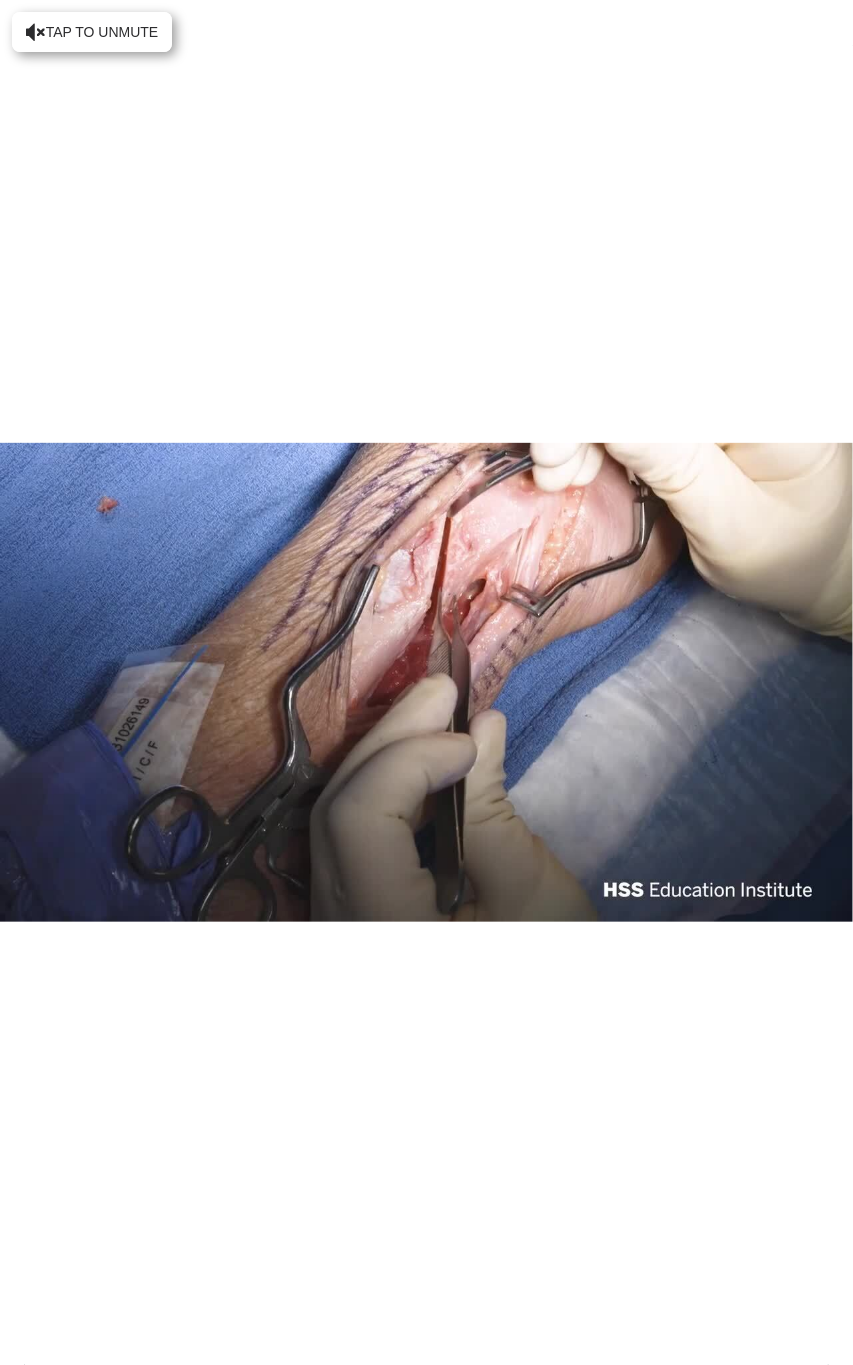 click on "10 seconds
Tap to unmute" at bounding box center (426, 682) 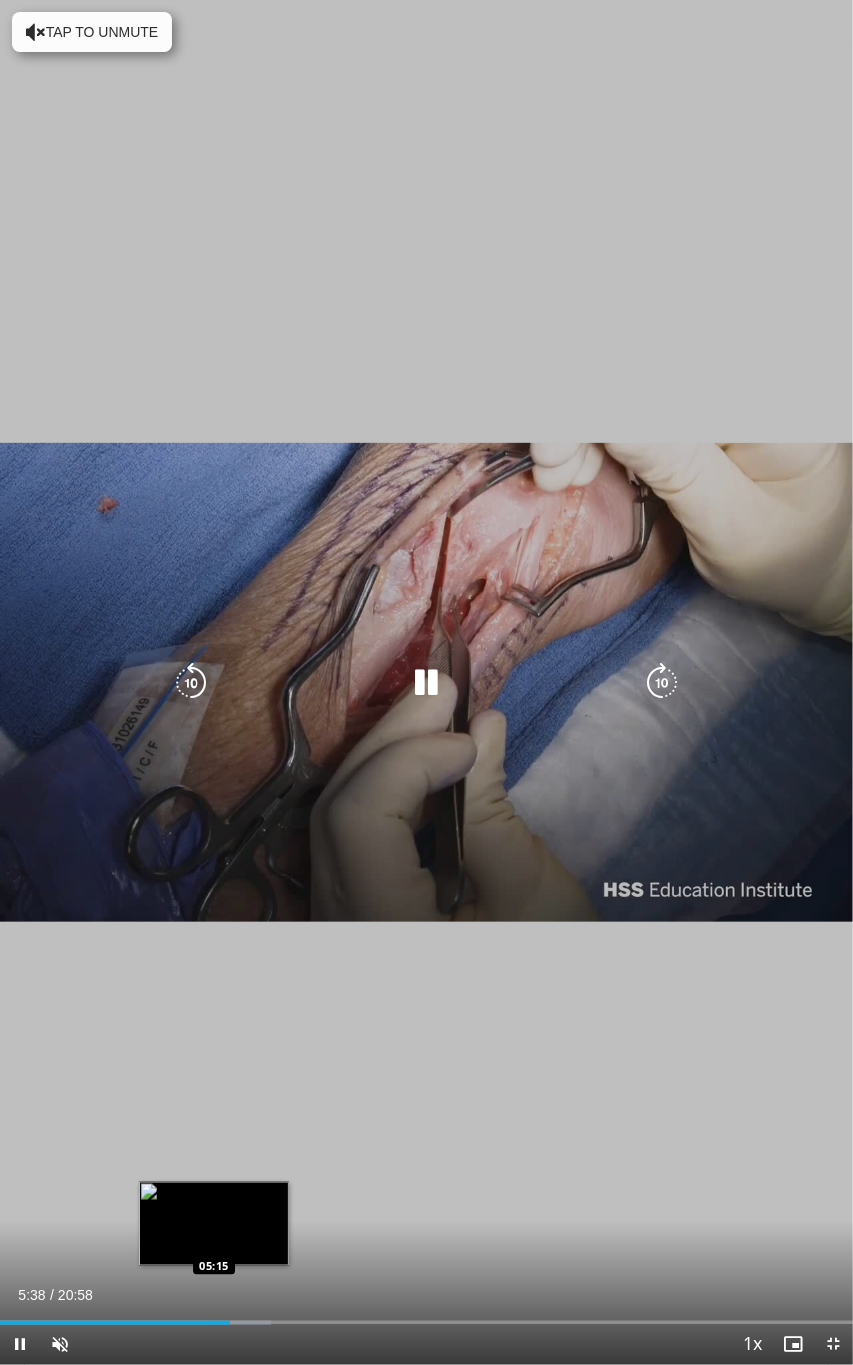 click on "05:38" at bounding box center (115, 1323) 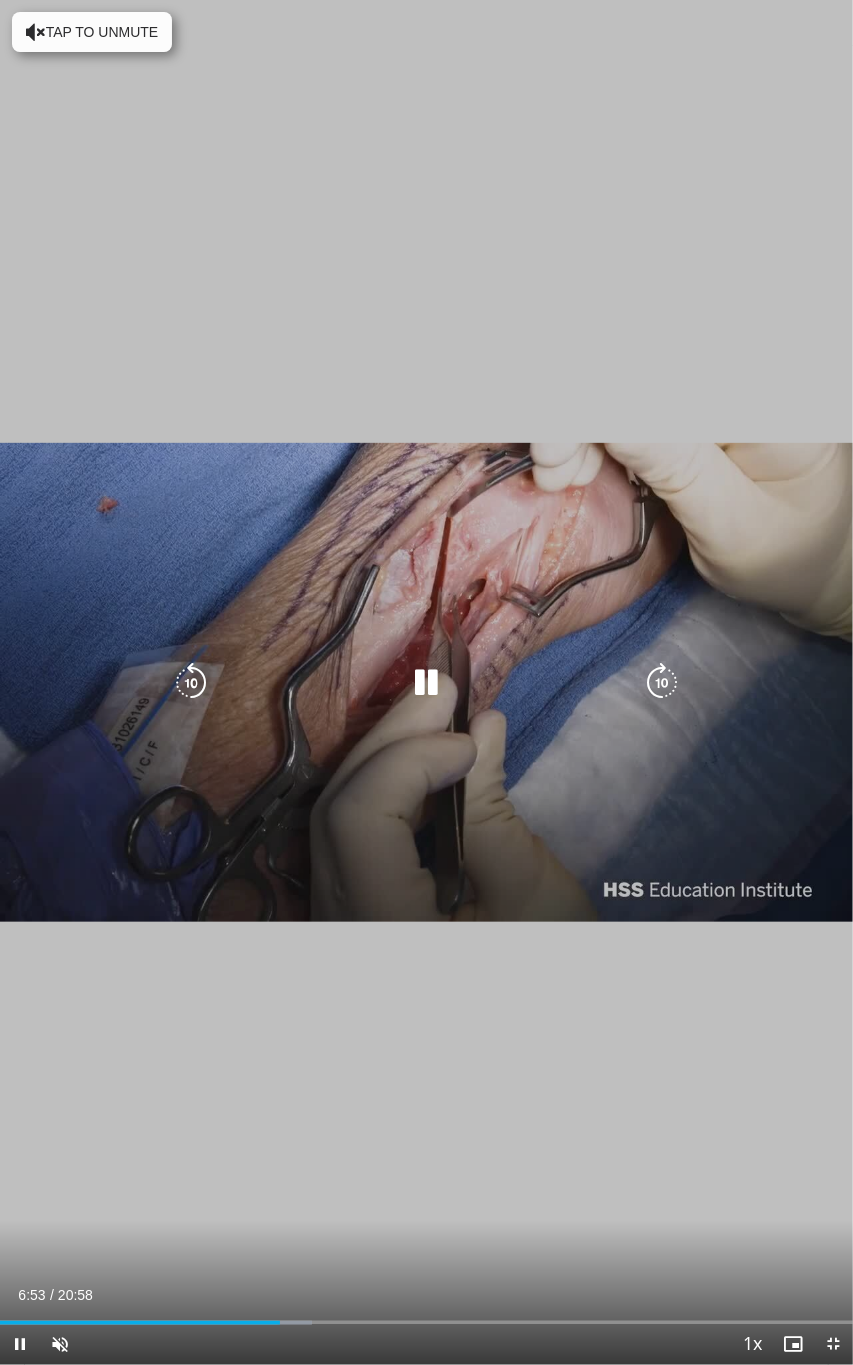 click on "10 seconds
Tap to unmute" at bounding box center [426, 682] 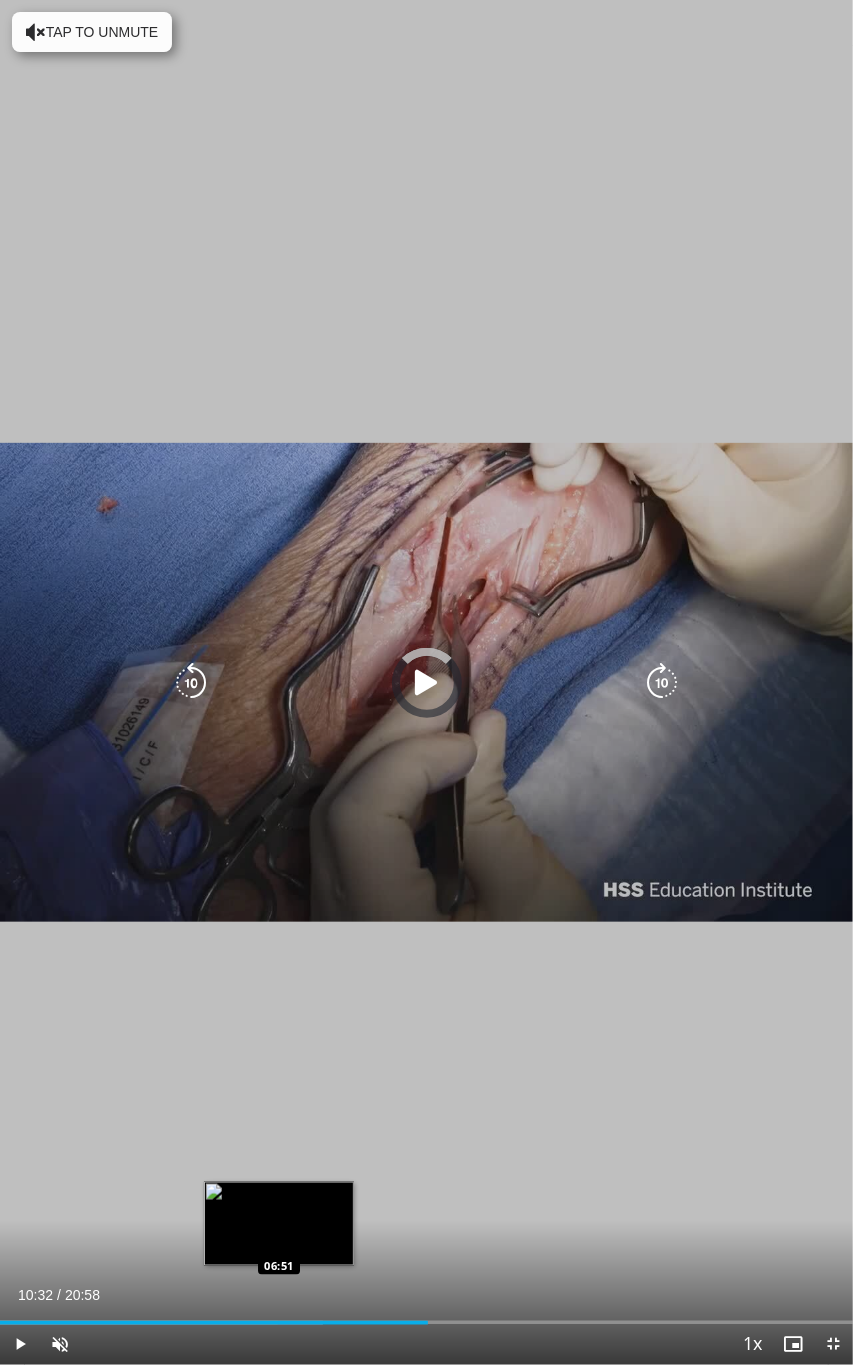 click on "06:55" at bounding box center [214, 1323] 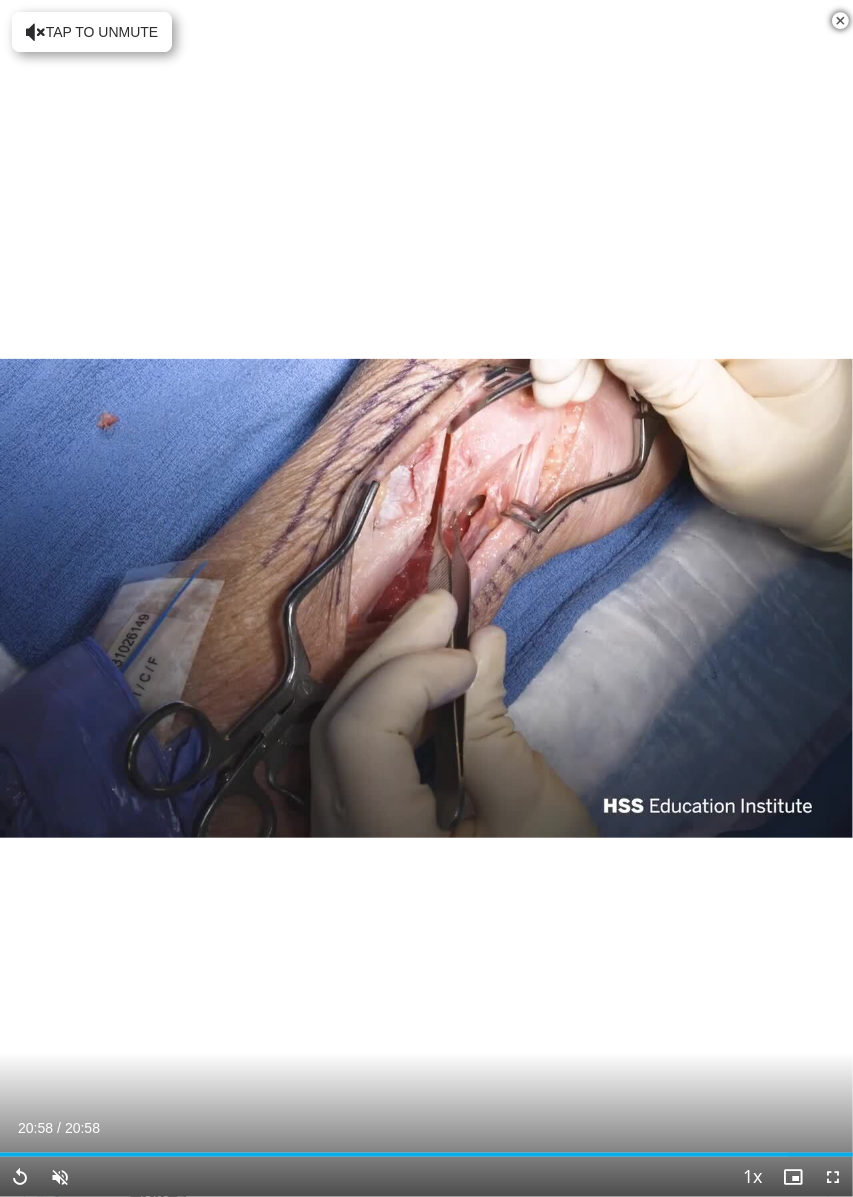 scroll, scrollTop: 273, scrollLeft: 0, axis: vertical 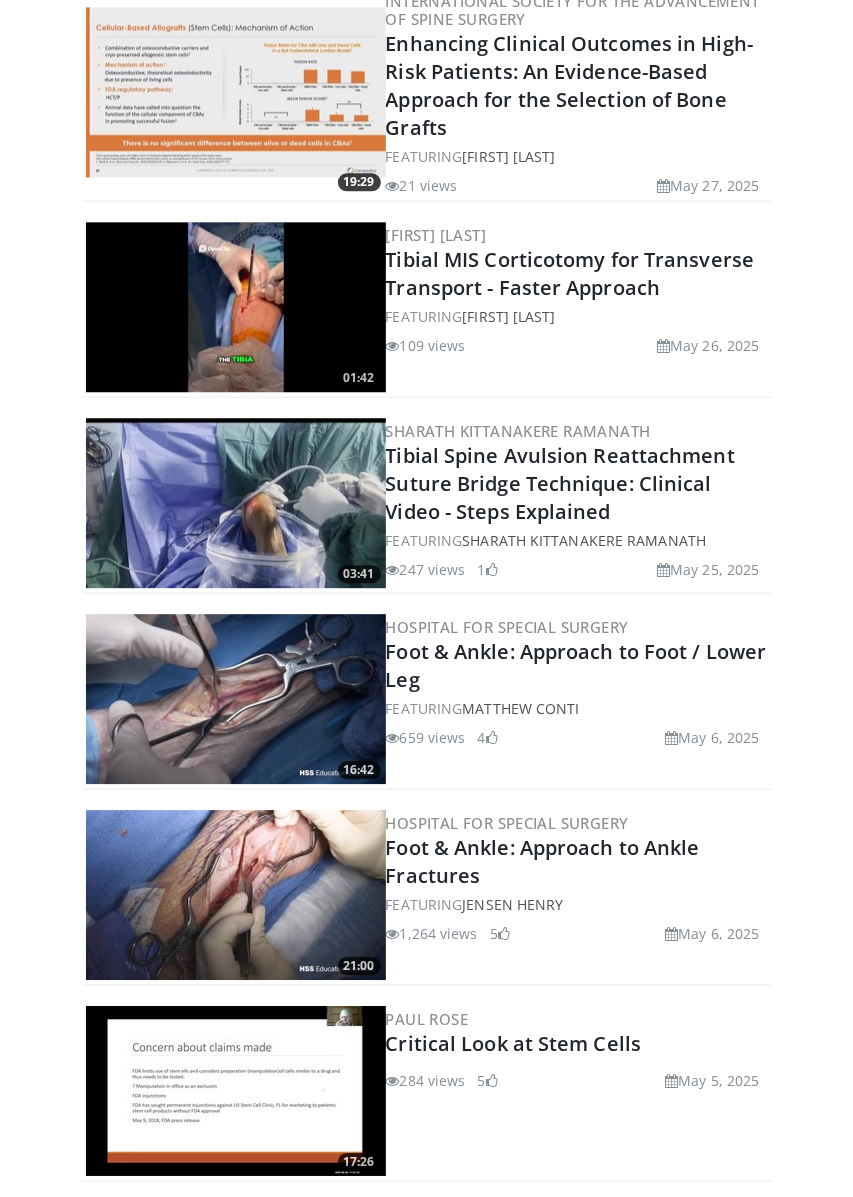 click on "Next" at bounding box center (648, 1217) 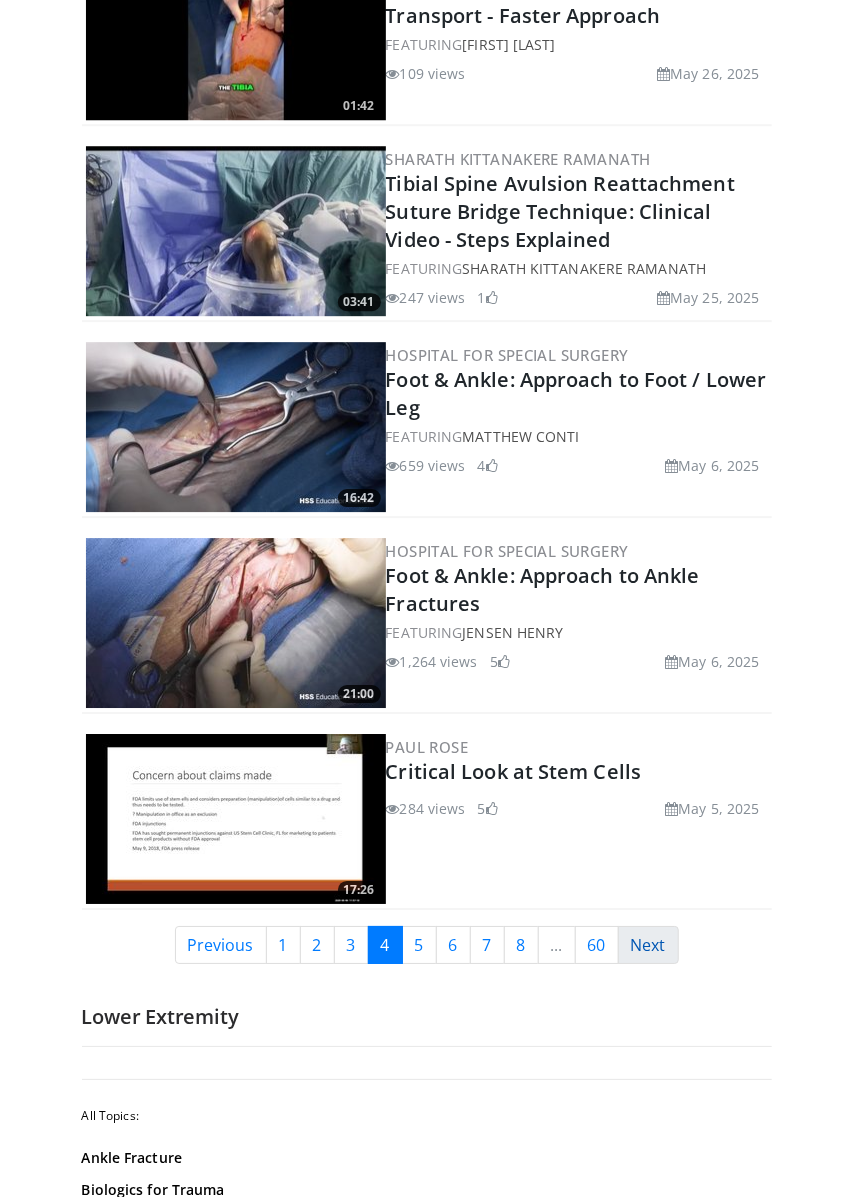 scroll, scrollTop: 4358, scrollLeft: 0, axis: vertical 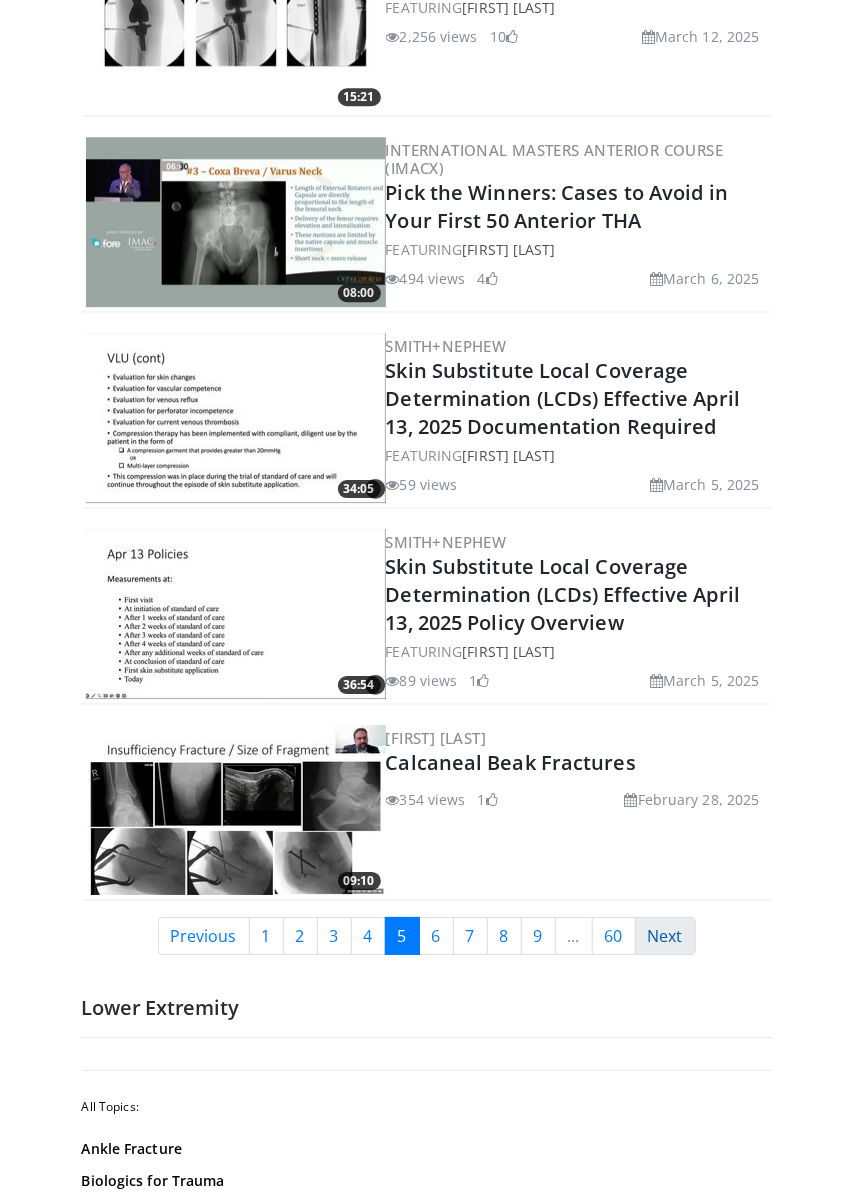 click on "Next" at bounding box center [665, 936] 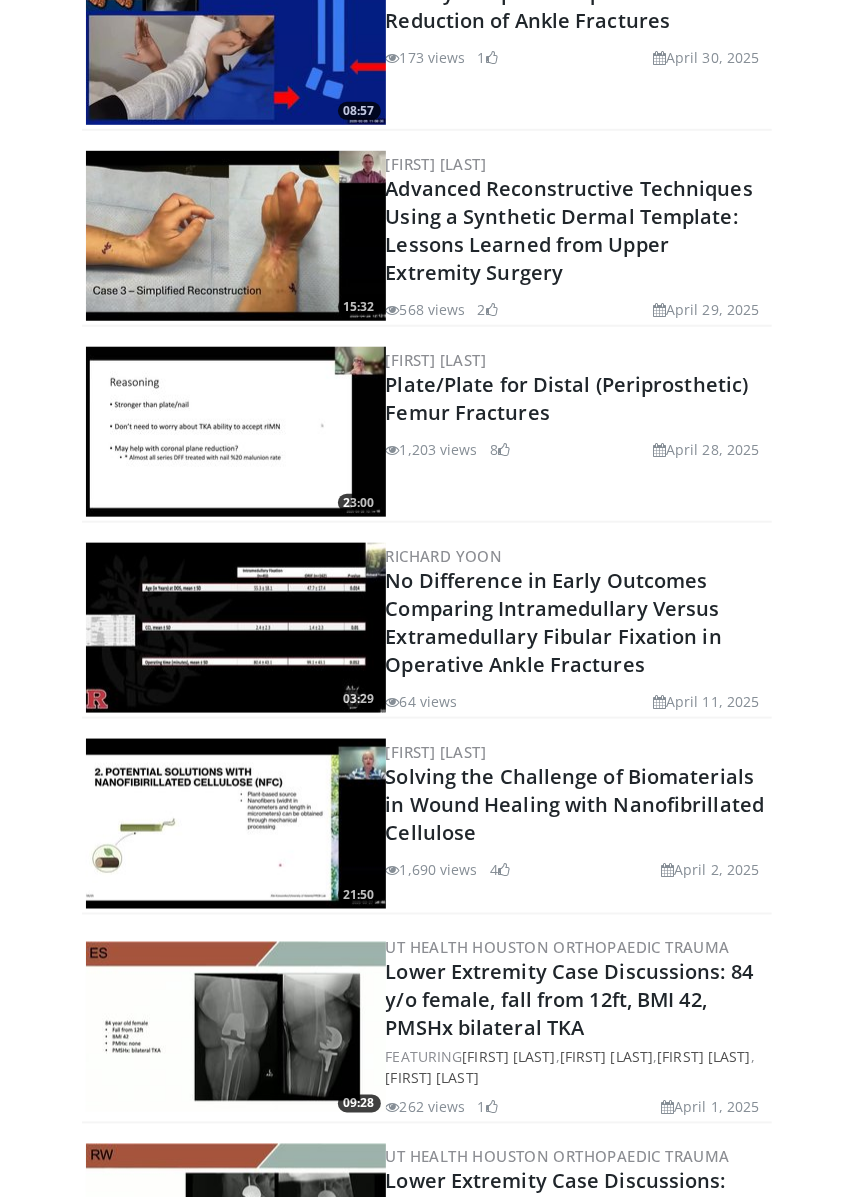 scroll, scrollTop: 0, scrollLeft: 0, axis: both 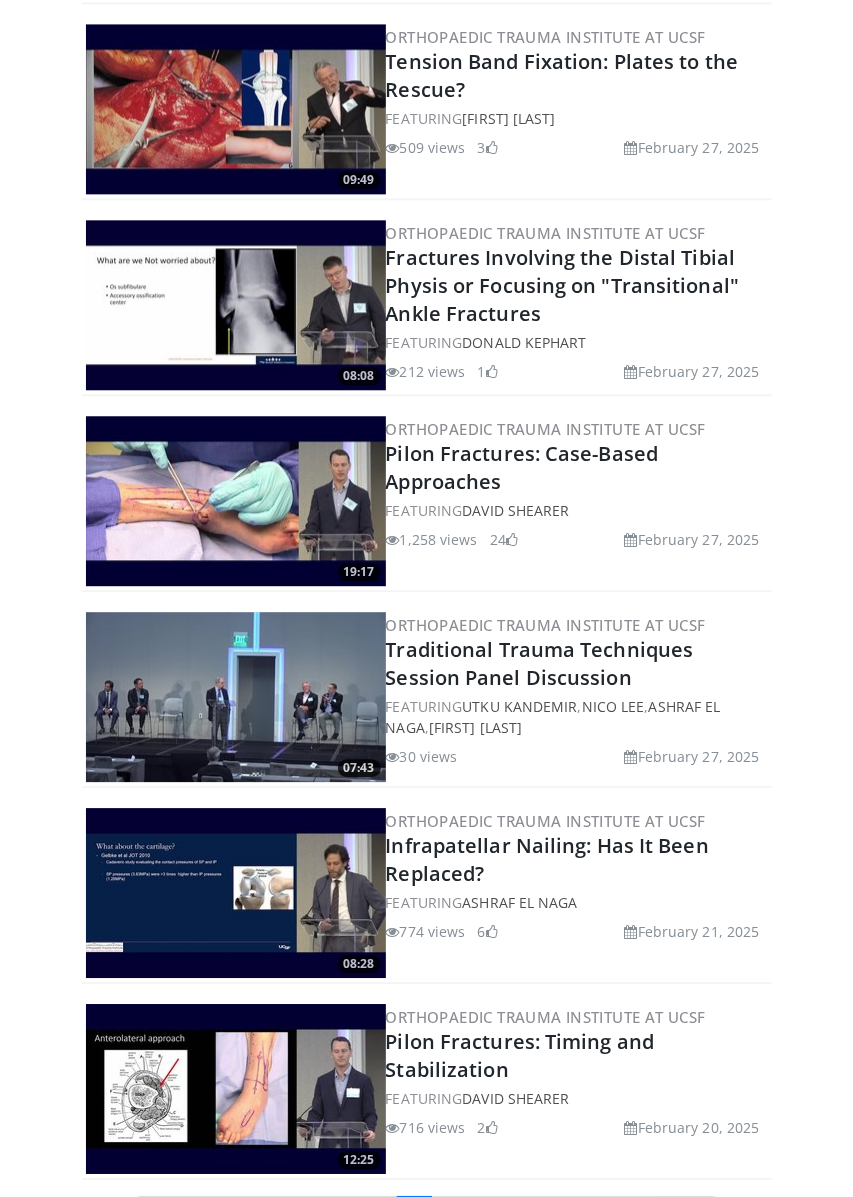 click on "Next" at bounding box center [686, 1215] 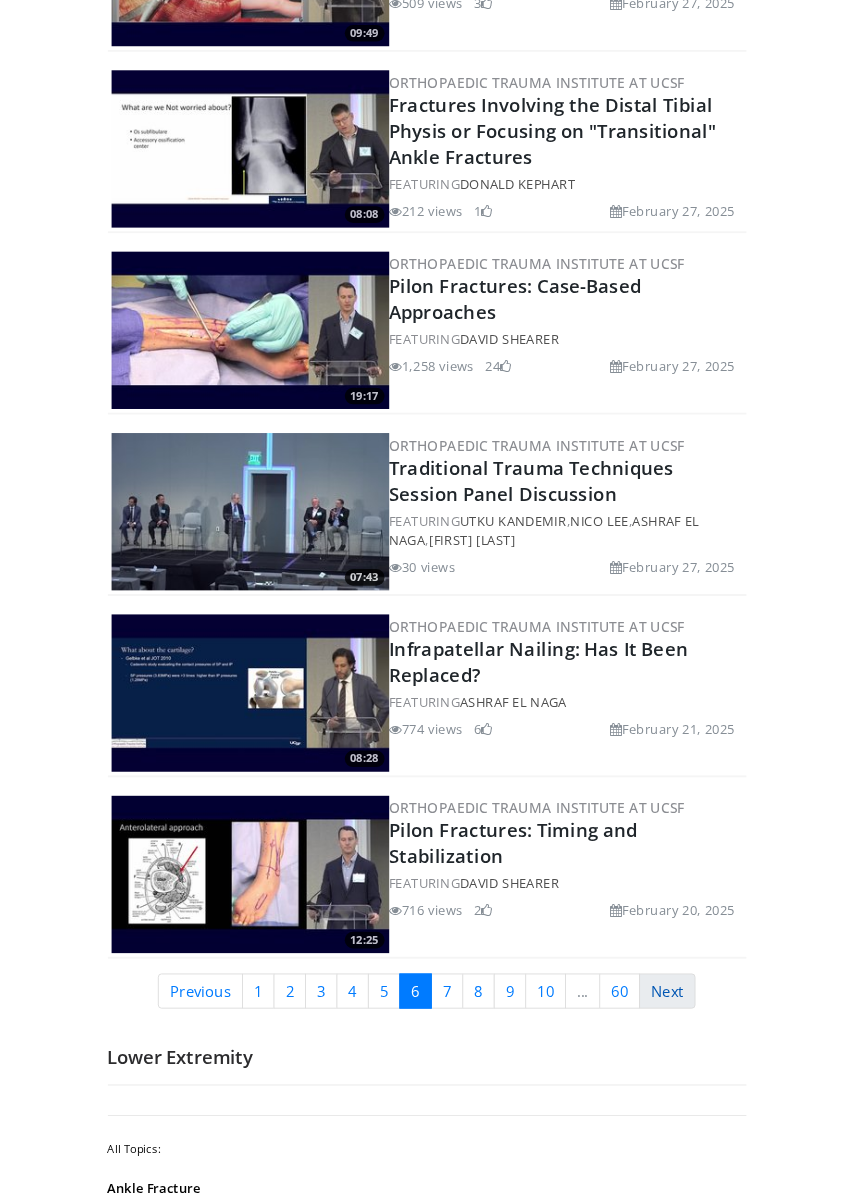 scroll, scrollTop: 4217, scrollLeft: 0, axis: vertical 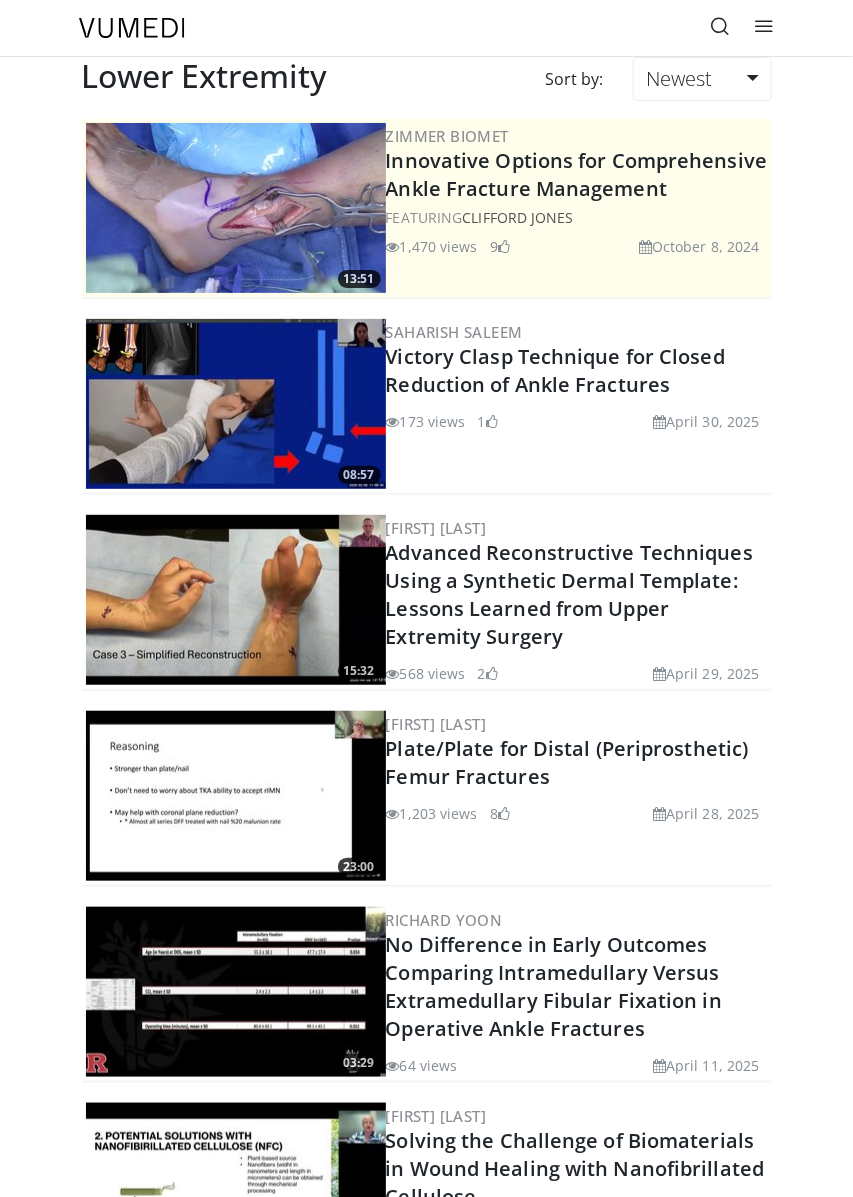 click at bounding box center [765, 28] 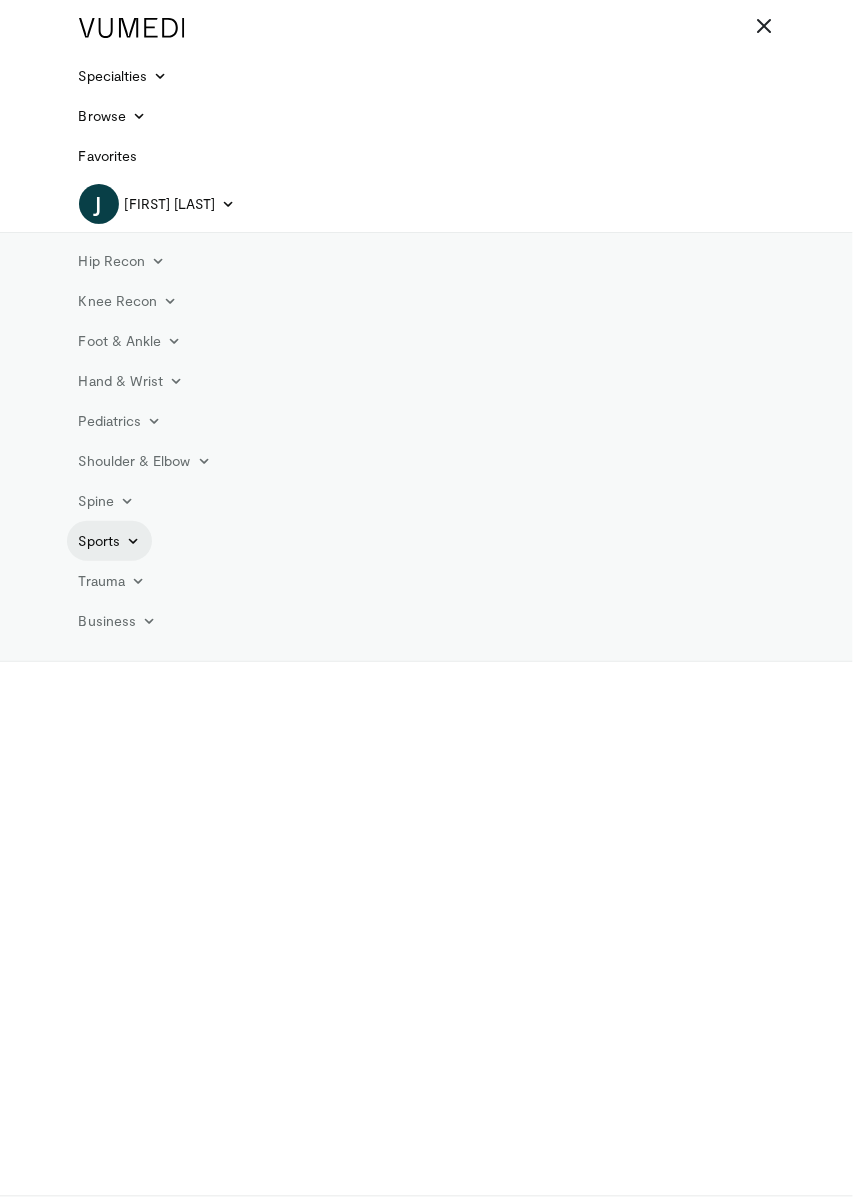 click on "Sports" at bounding box center [110, 541] 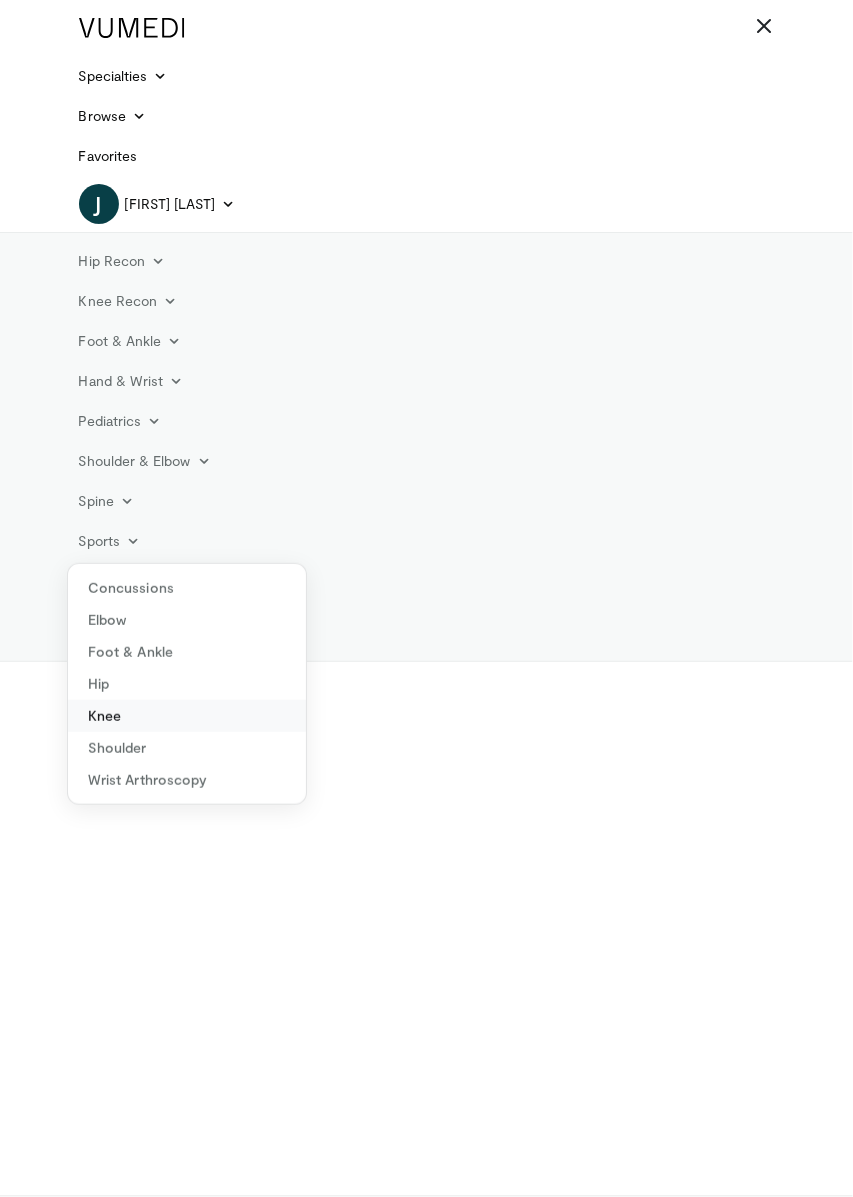click on "Knee" at bounding box center (187, 716) 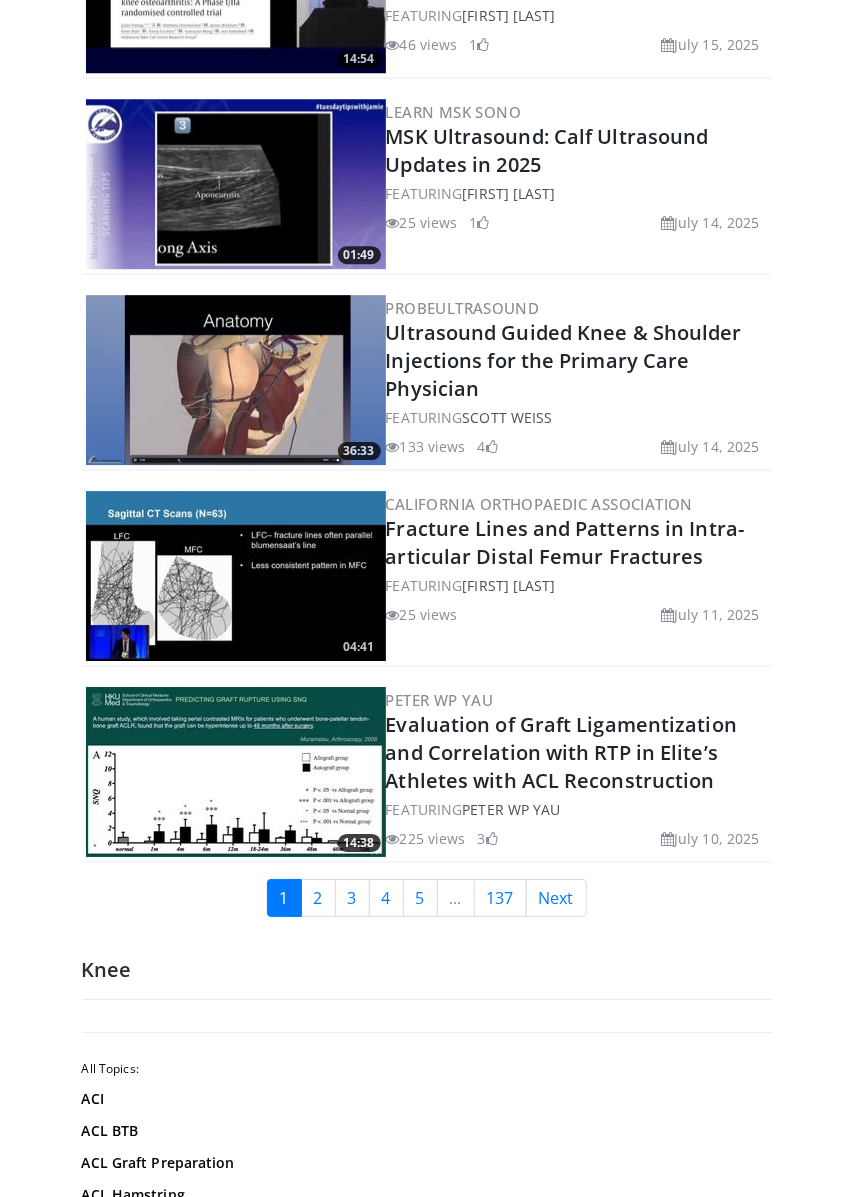 scroll, scrollTop: 4441, scrollLeft: 0, axis: vertical 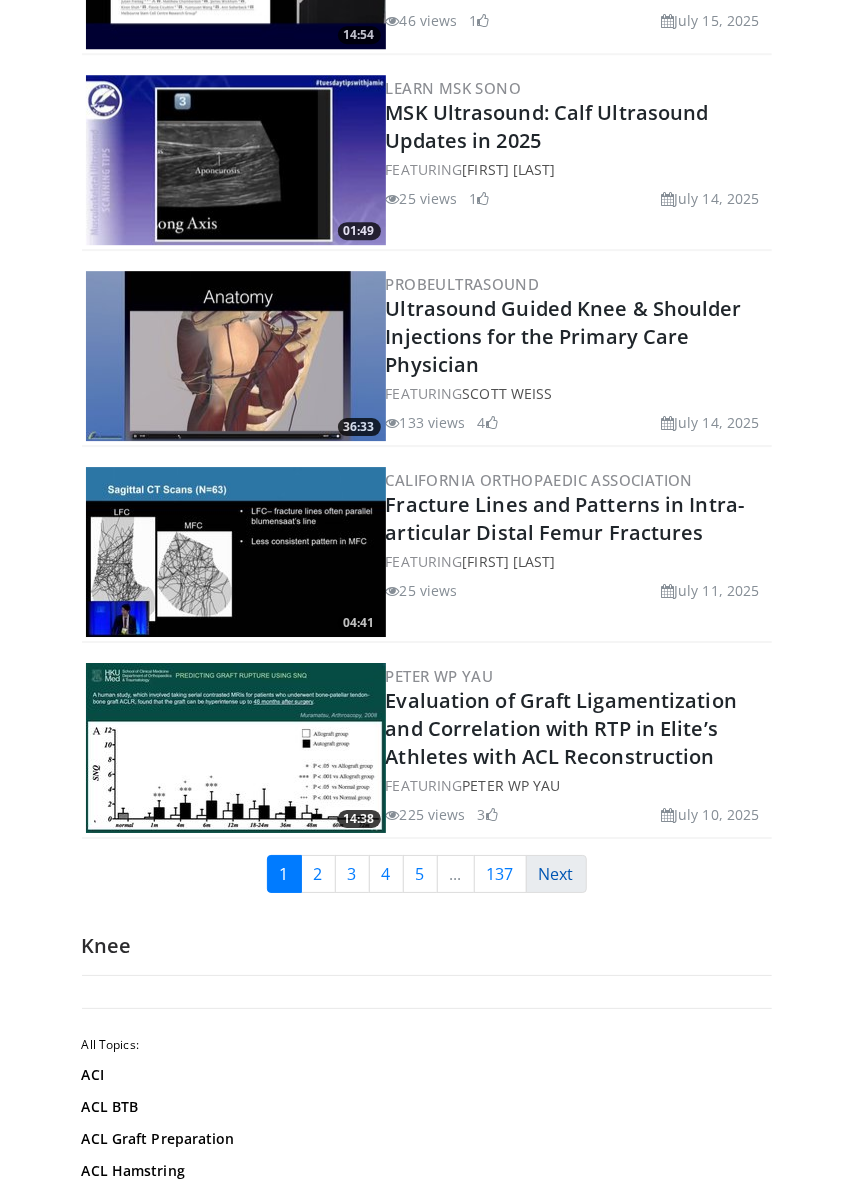 click on "Next" at bounding box center [556, 874] 